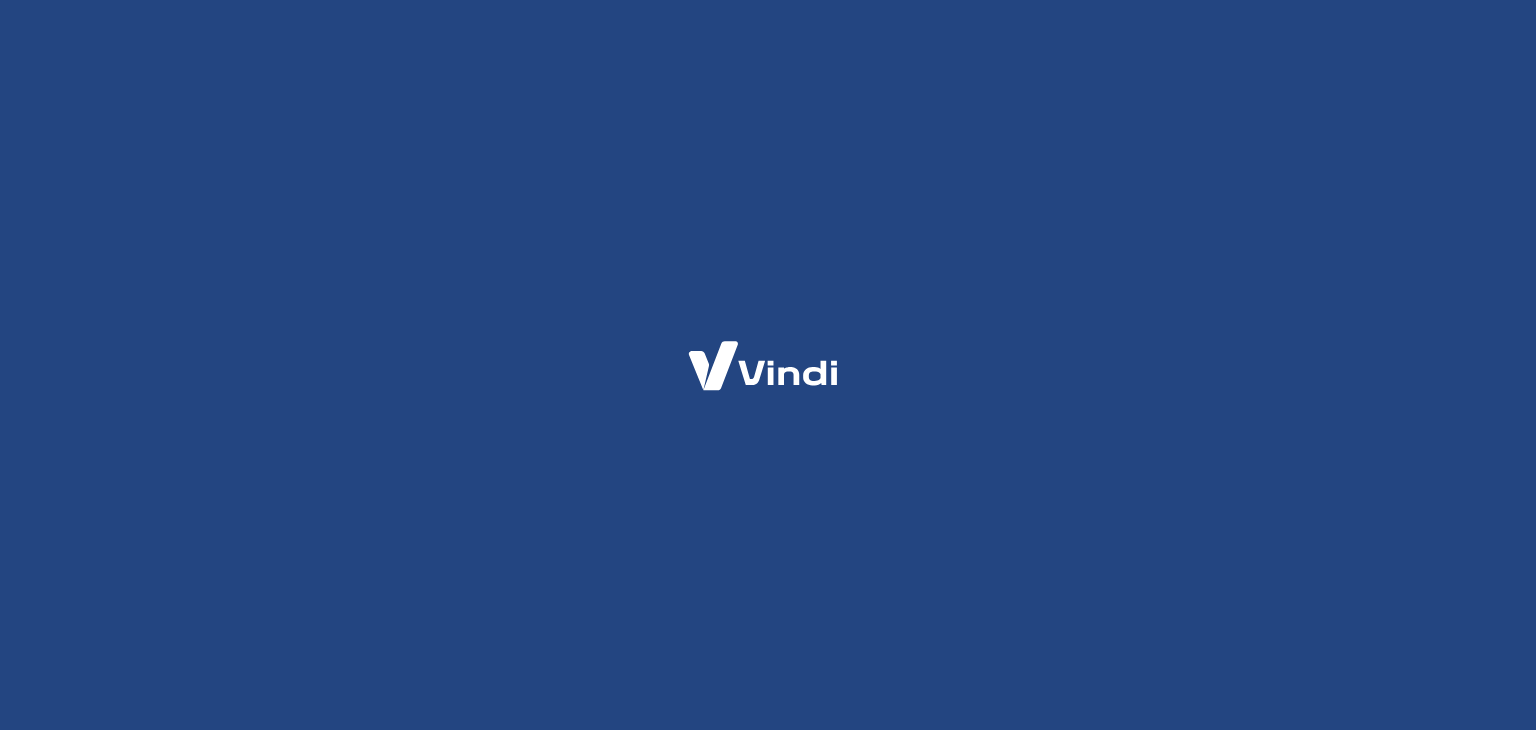 scroll, scrollTop: 0, scrollLeft: 0, axis: both 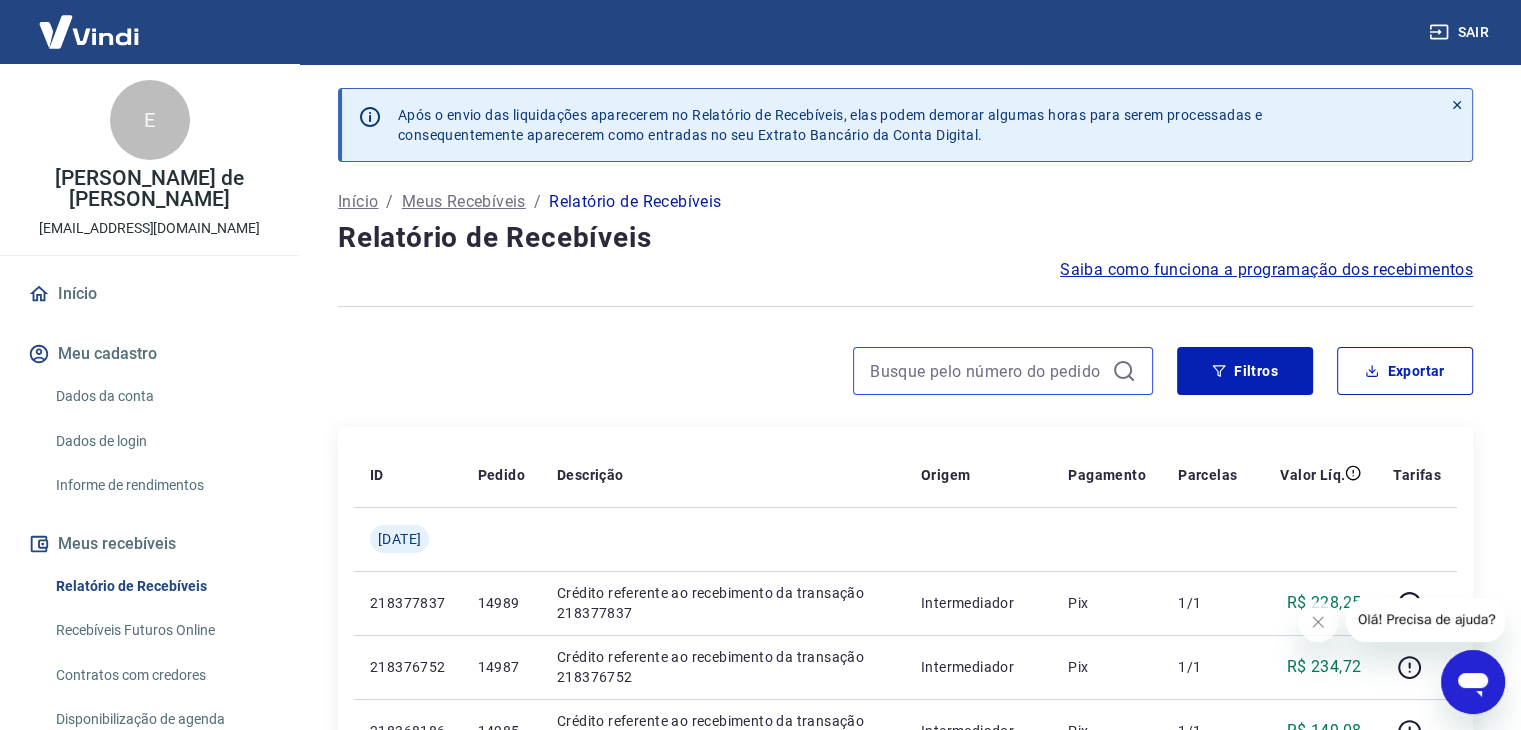 click at bounding box center (987, 371) 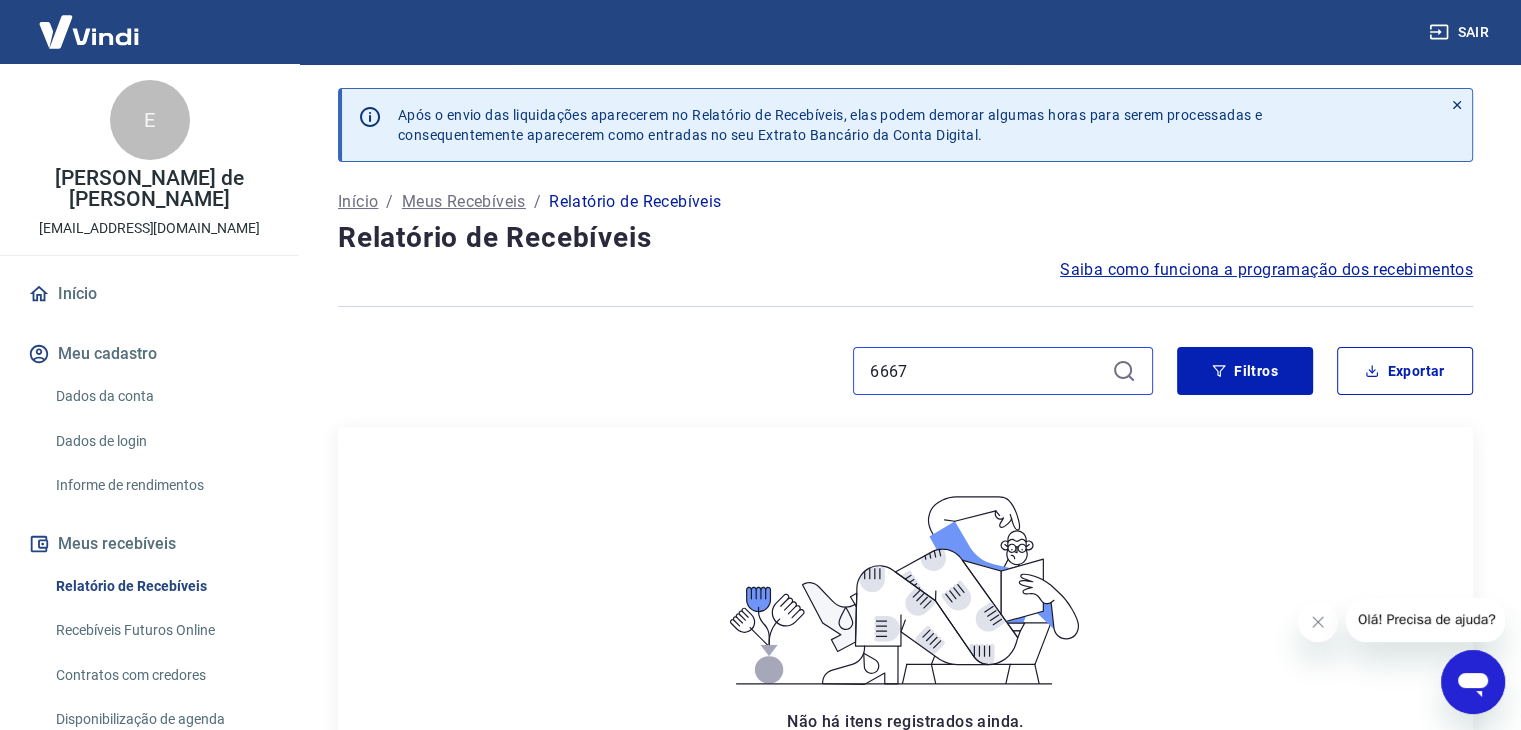 scroll, scrollTop: 100, scrollLeft: 0, axis: vertical 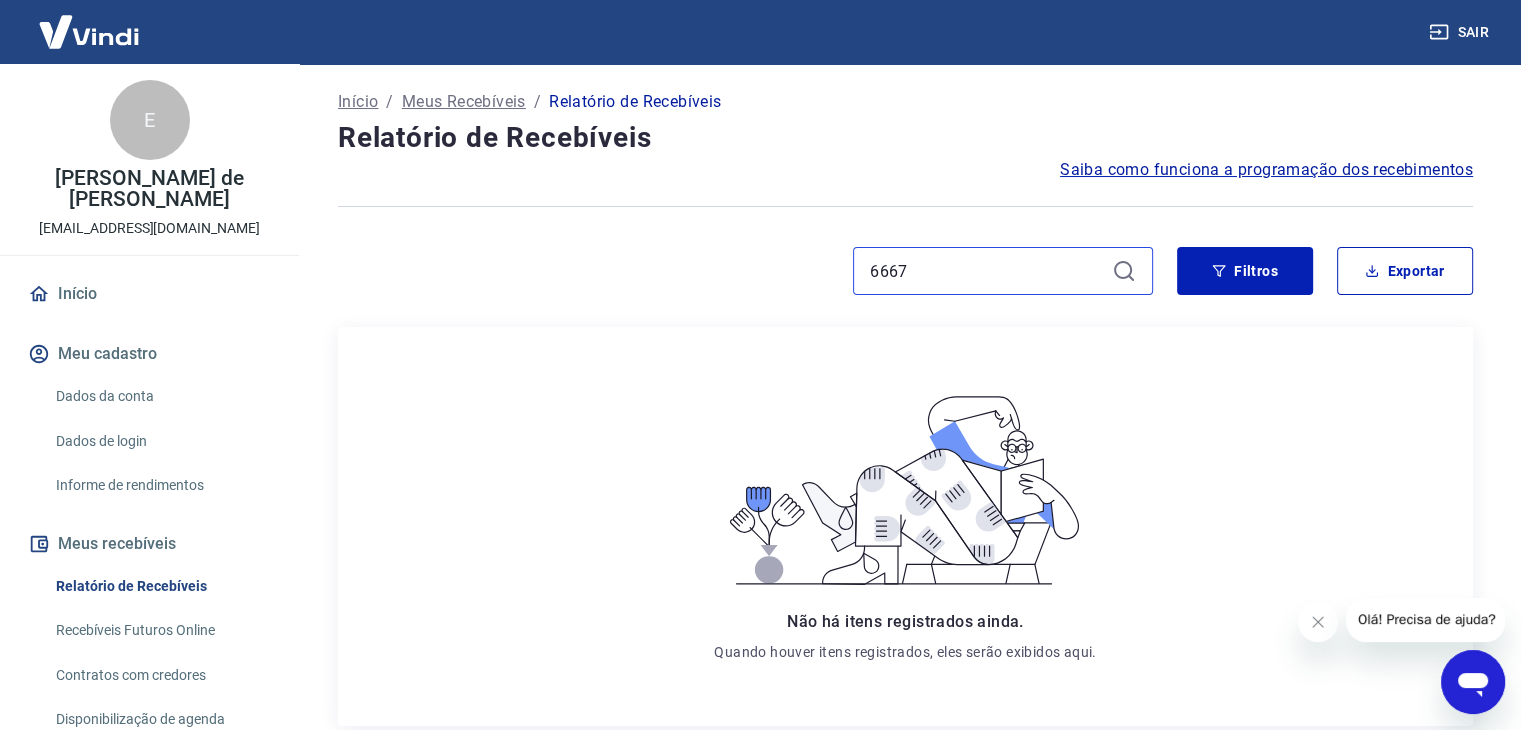 drag, startPoint x: 938, startPoint y: 268, endPoint x: 769, endPoint y: 237, distance: 171.81967 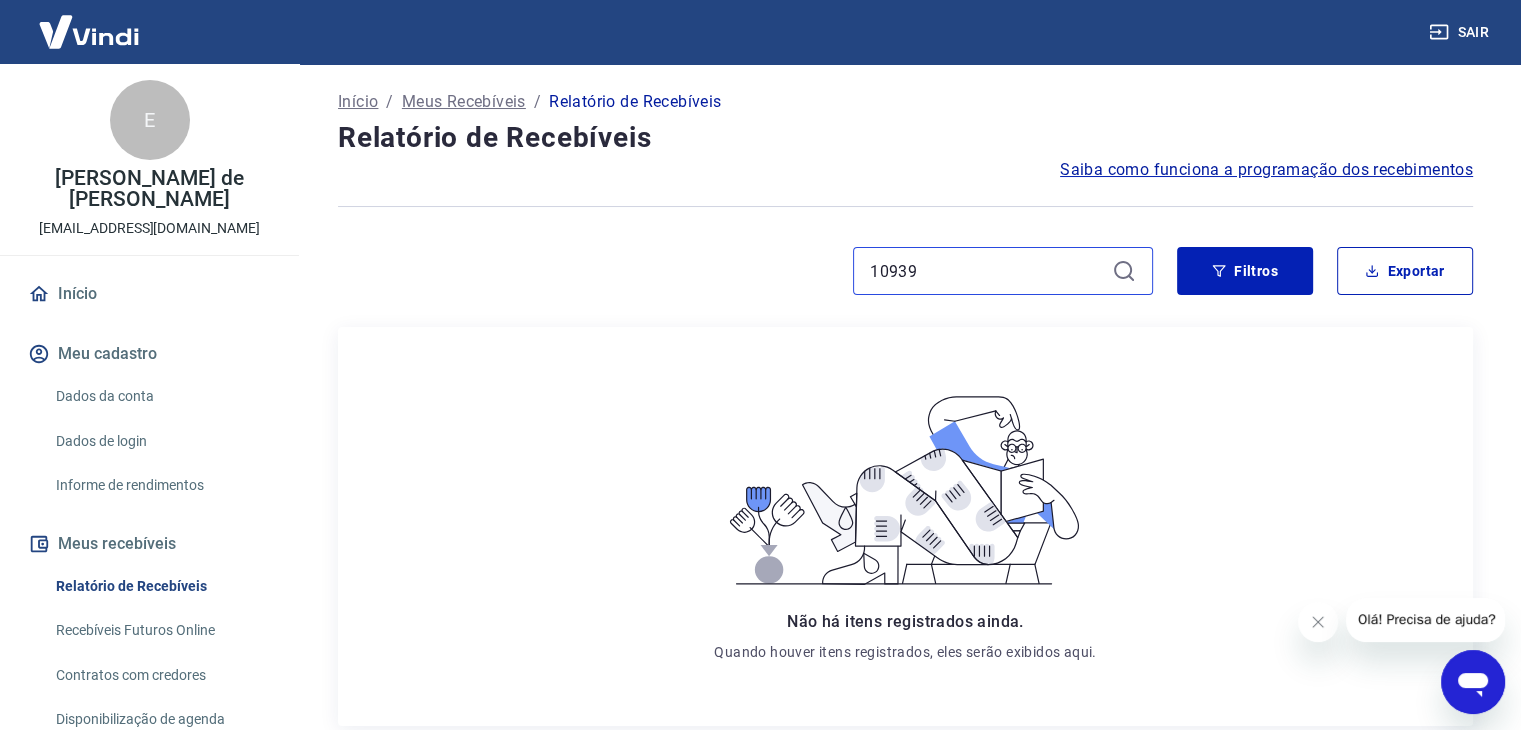 type on "10939" 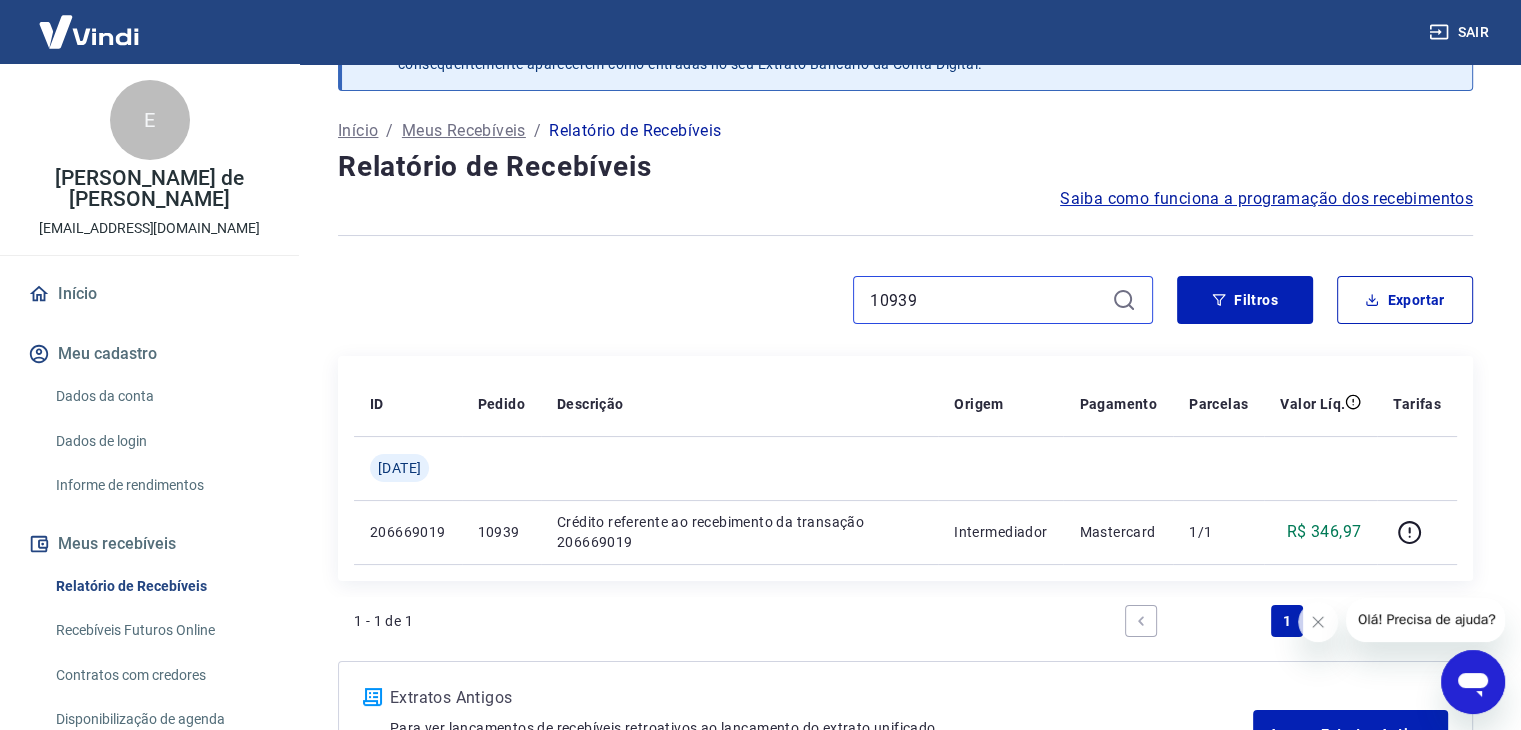 scroll, scrollTop: 232, scrollLeft: 0, axis: vertical 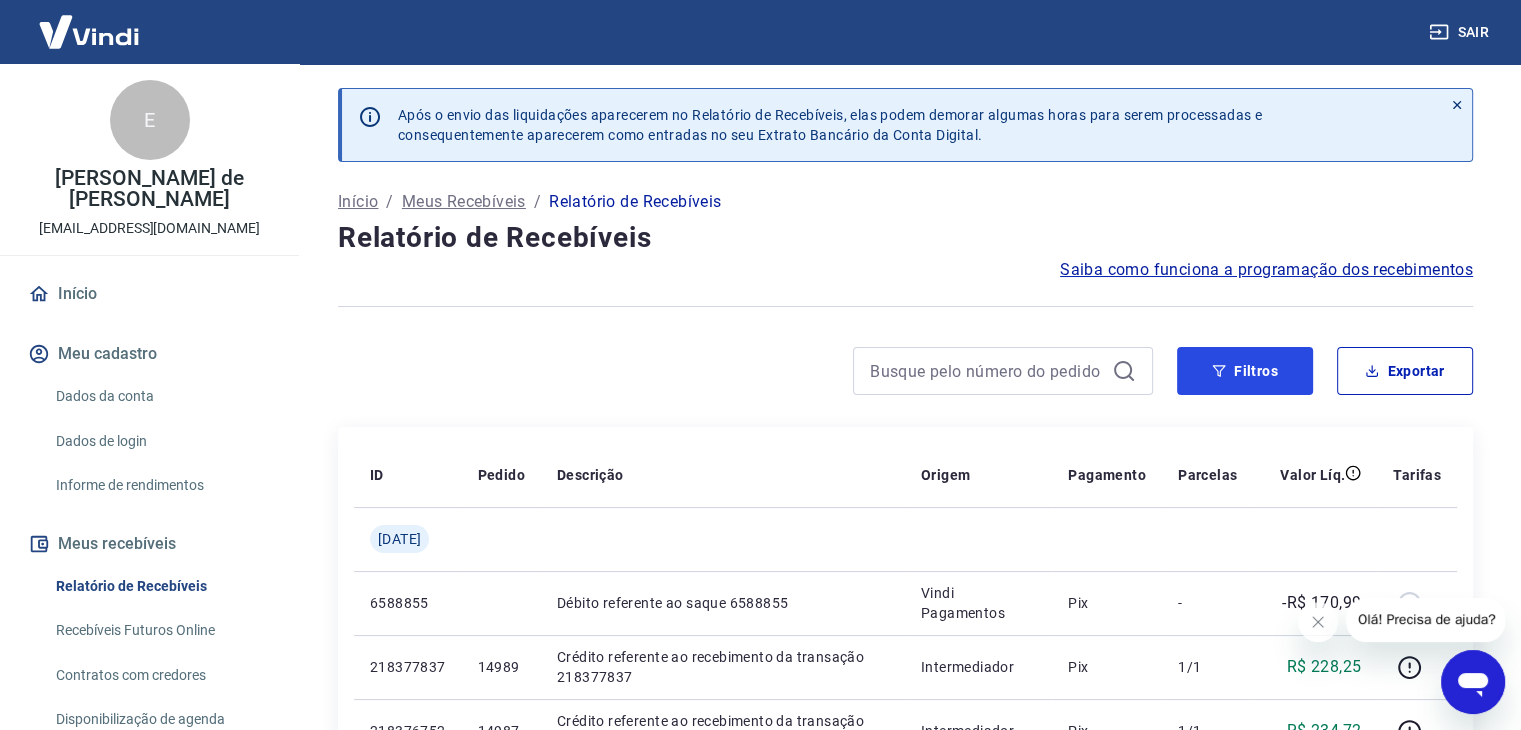 click on "Filtros" at bounding box center (1245, 371) 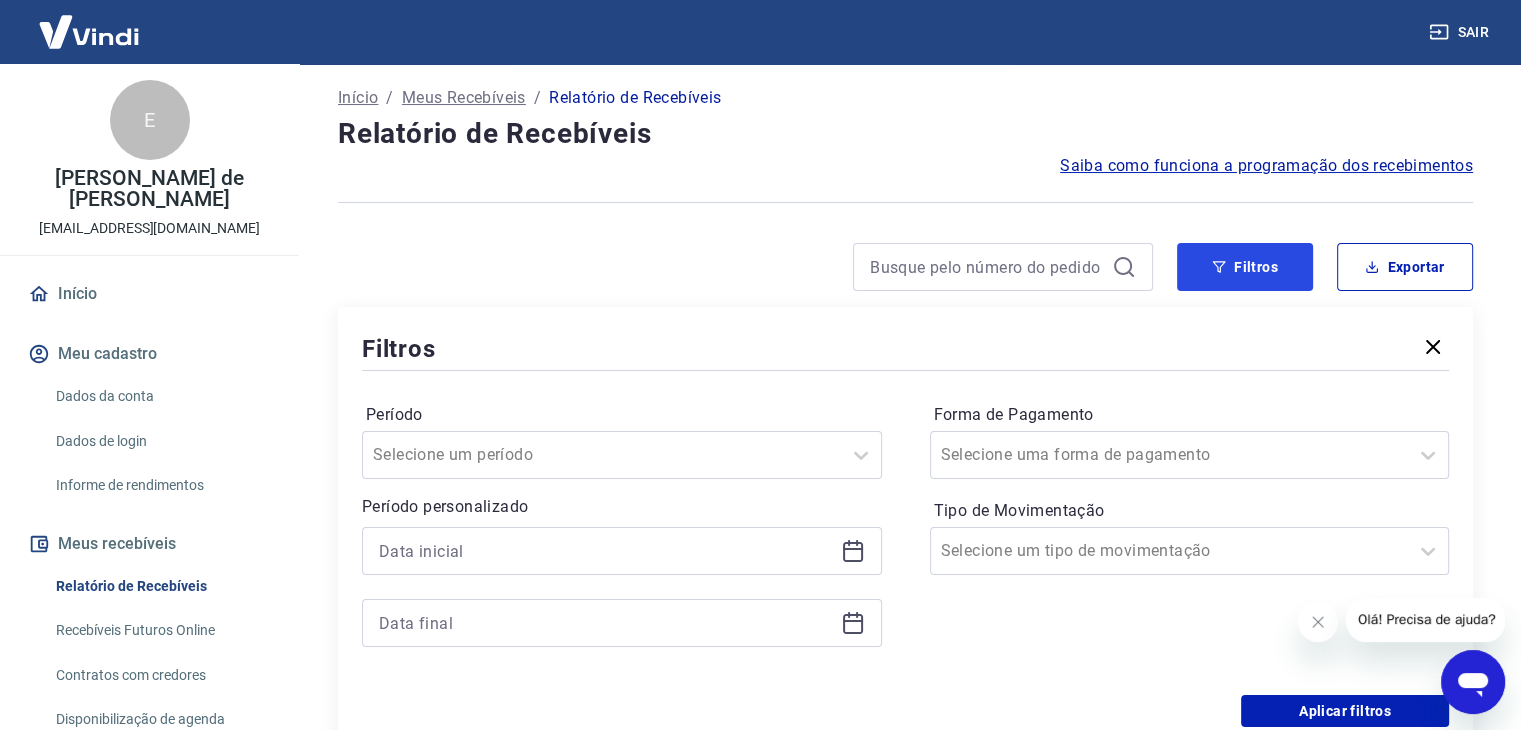 scroll, scrollTop: 300, scrollLeft: 0, axis: vertical 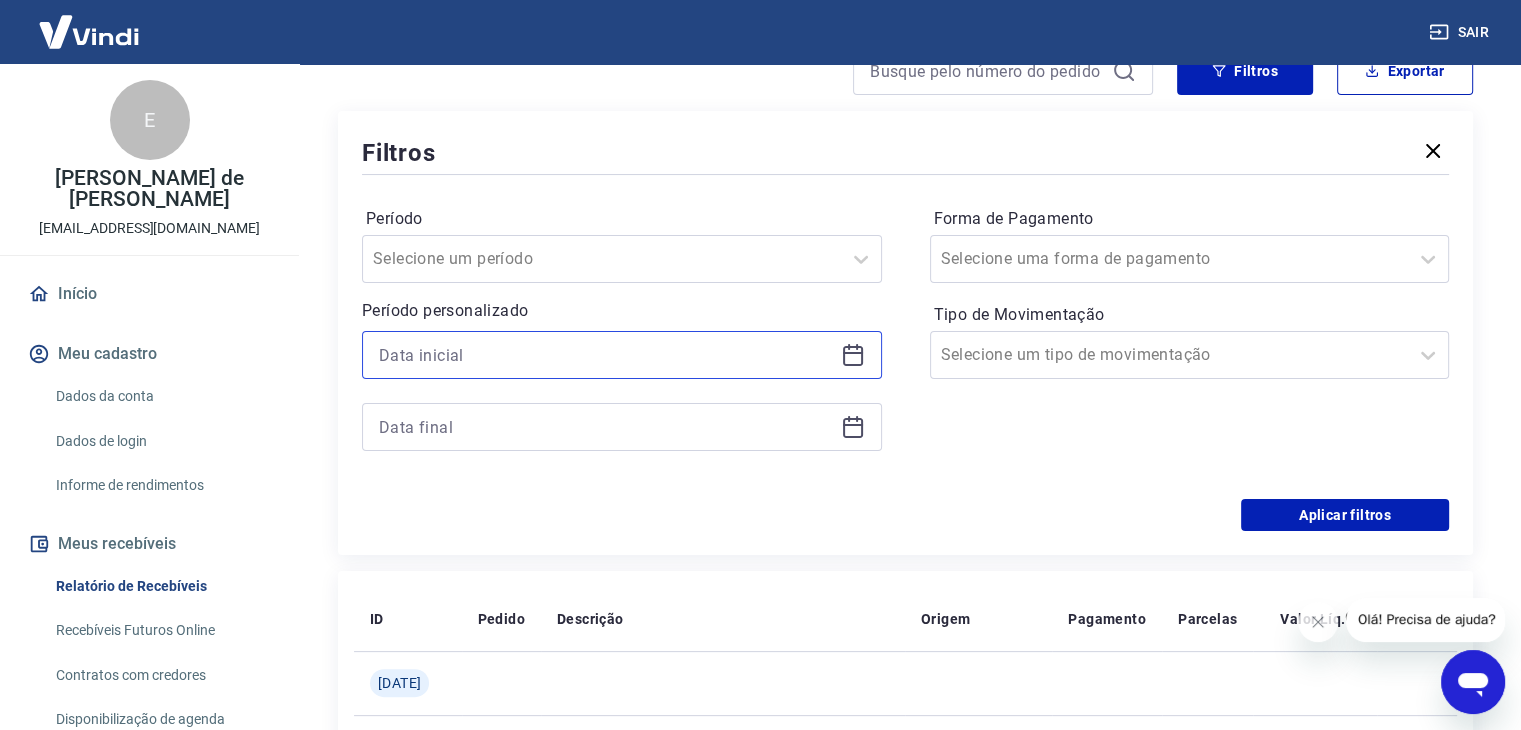 click at bounding box center [606, 355] 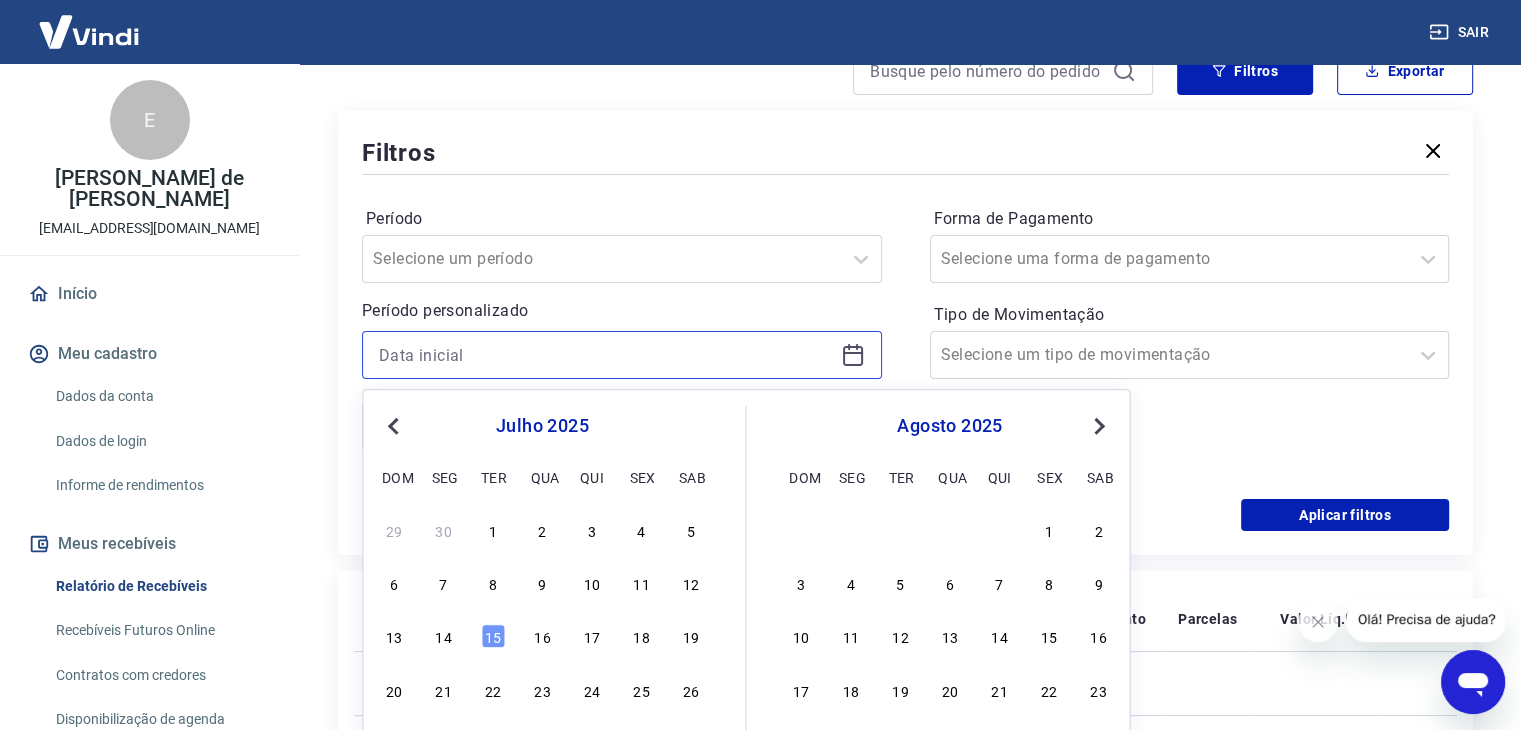scroll, scrollTop: 500, scrollLeft: 0, axis: vertical 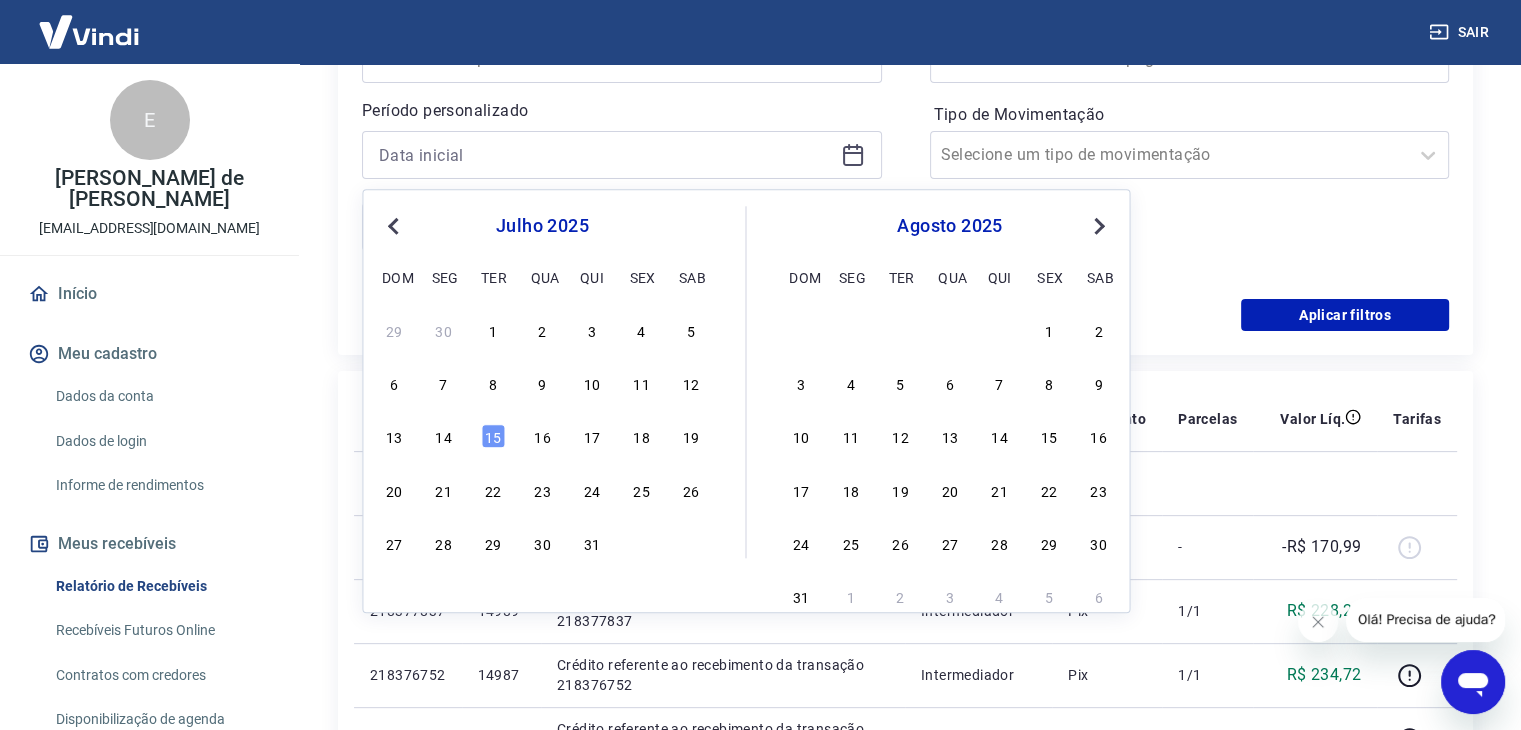 drag, startPoint x: 395, startPoint y: 220, endPoint x: 391, endPoint y: 254, distance: 34.234486 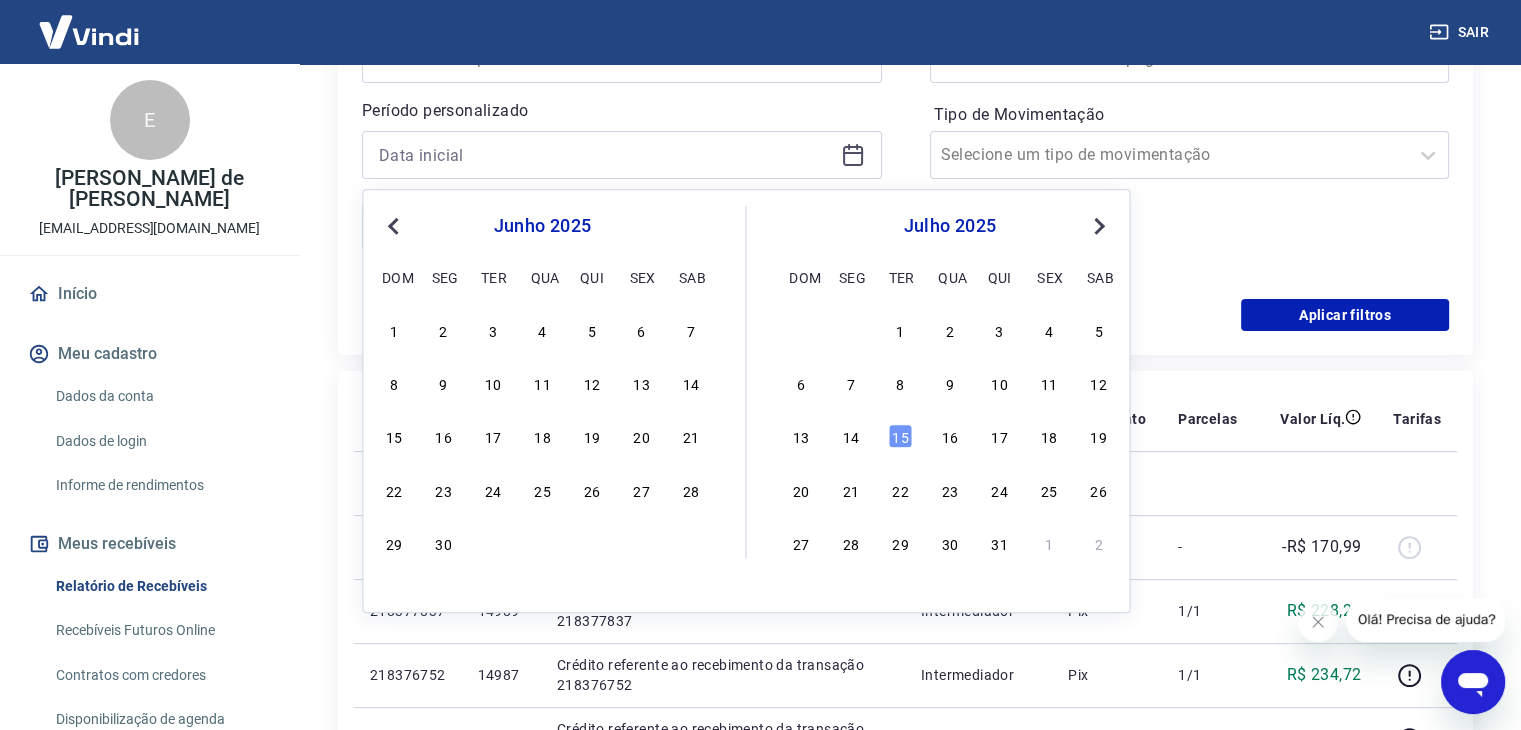 click on "22 23 24 25 26 27 28" at bounding box center (542, 489) 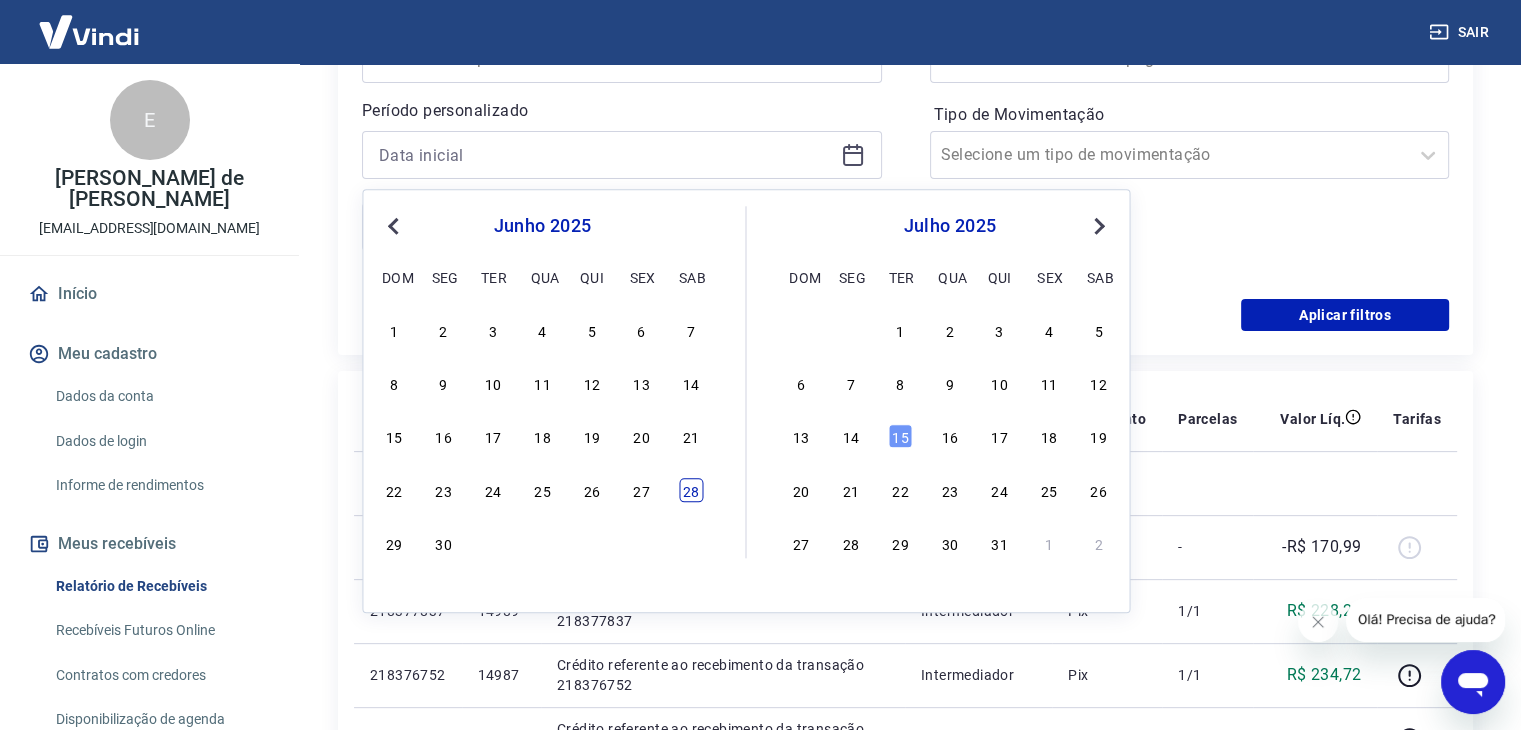 click on "28" at bounding box center (691, 490) 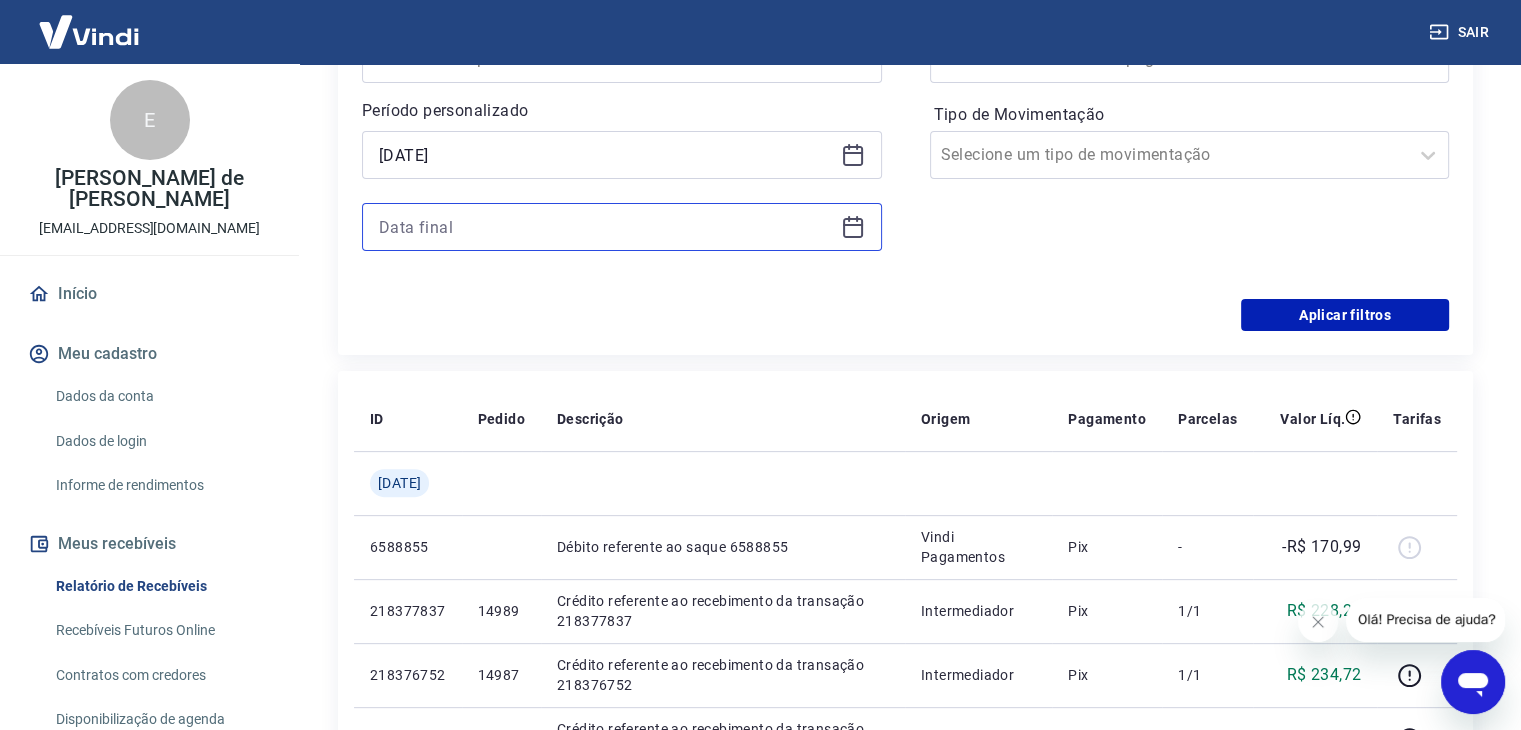 drag, startPoint x: 624, startPoint y: 219, endPoint x: 622, endPoint y: 240, distance: 21.095022 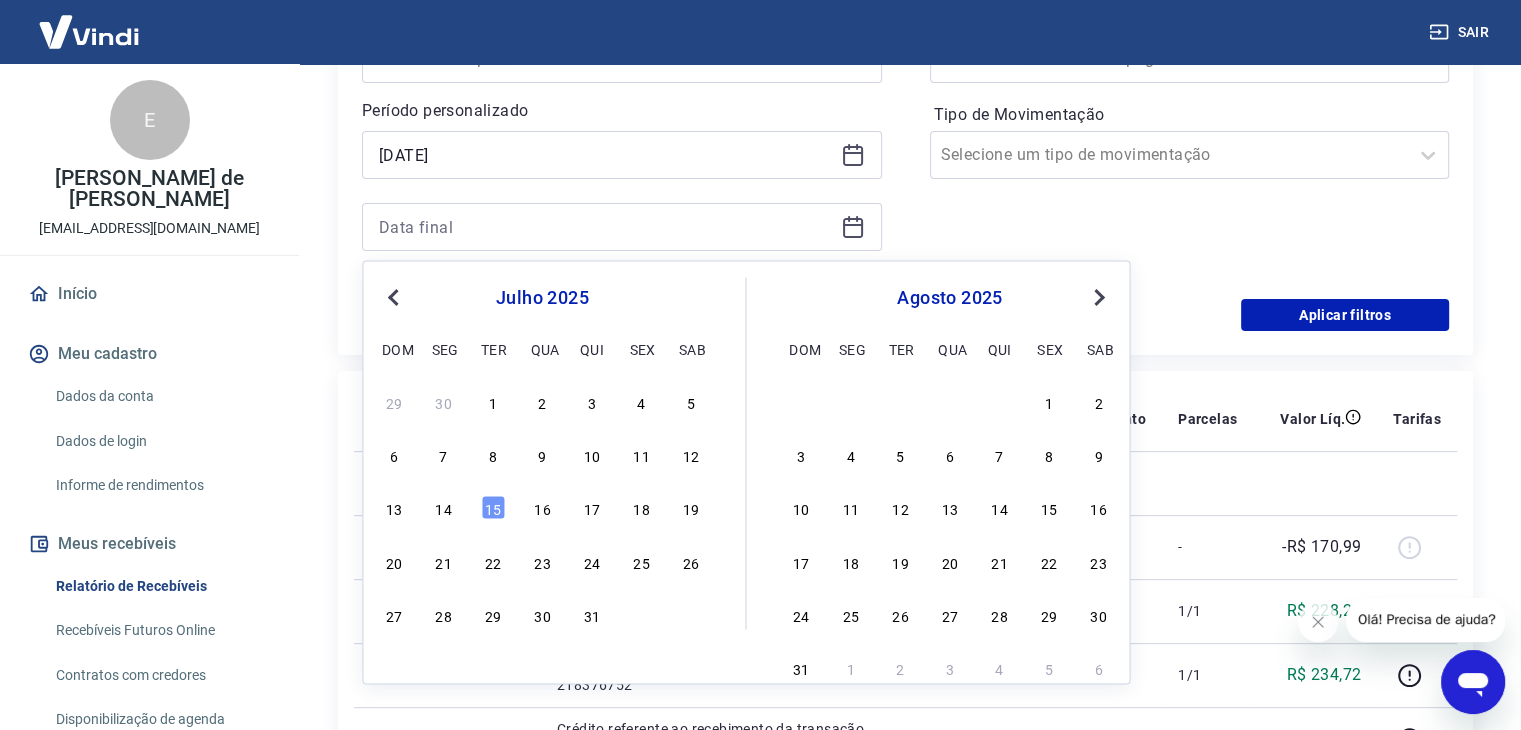 click on "Previous Month" at bounding box center [395, 296] 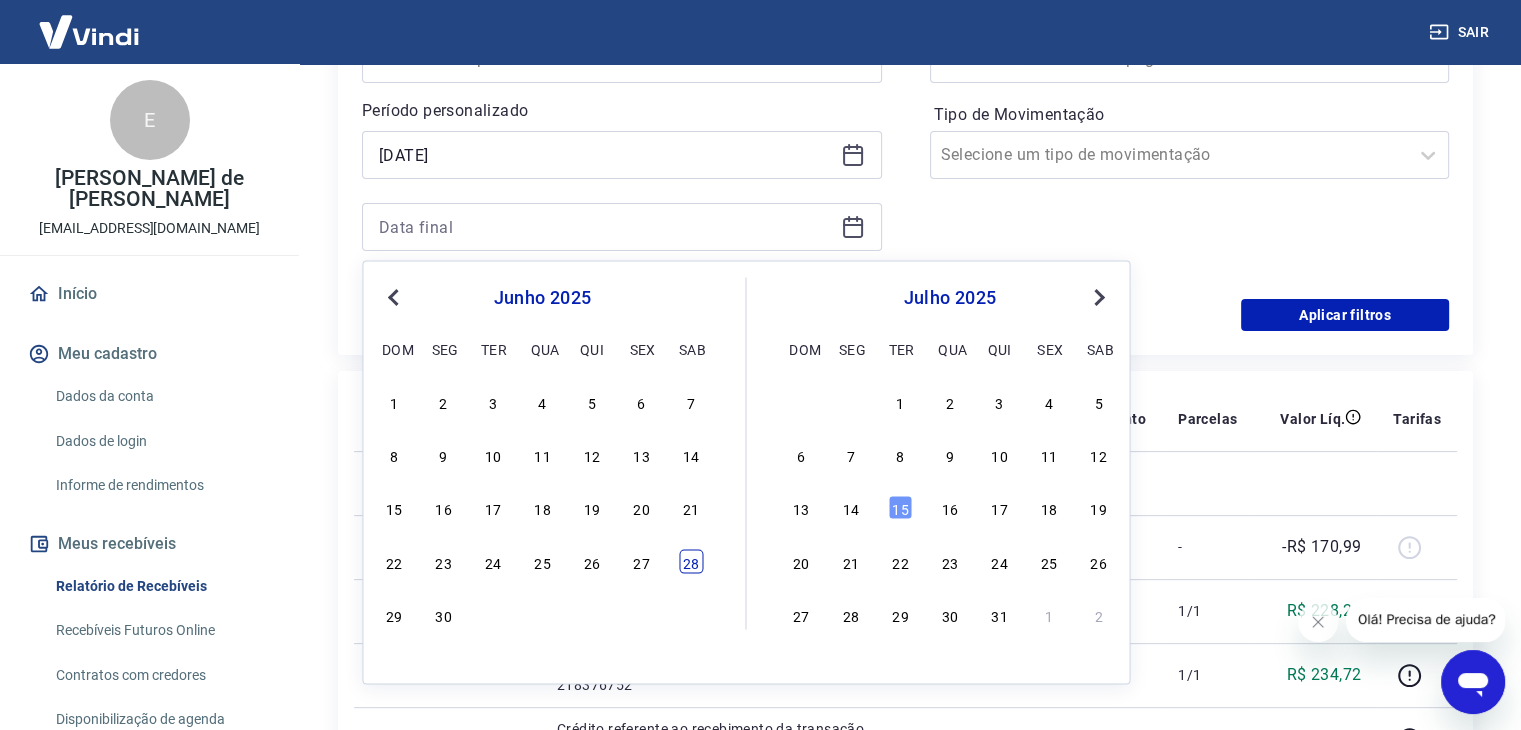 click on "28" at bounding box center (691, 561) 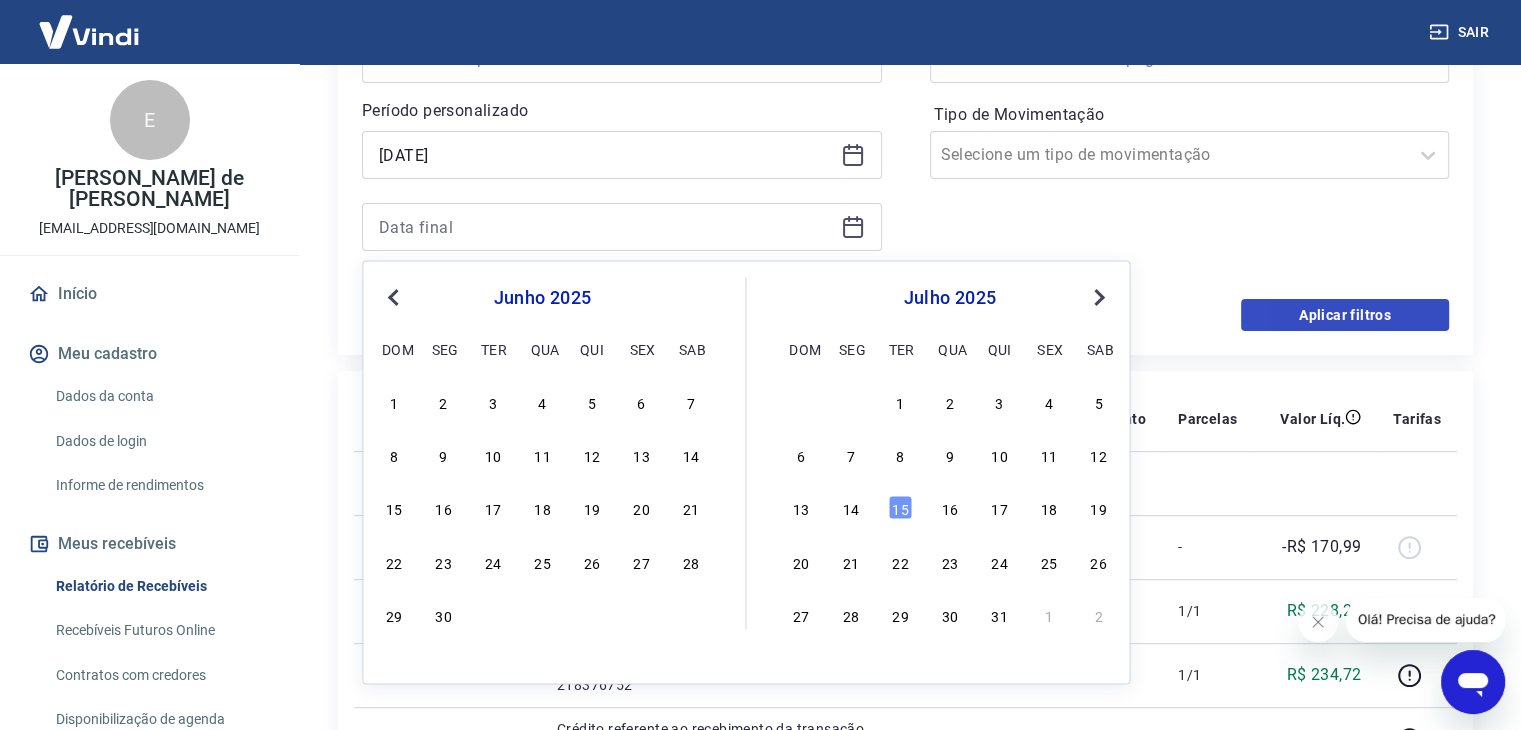 type on "[DATE]" 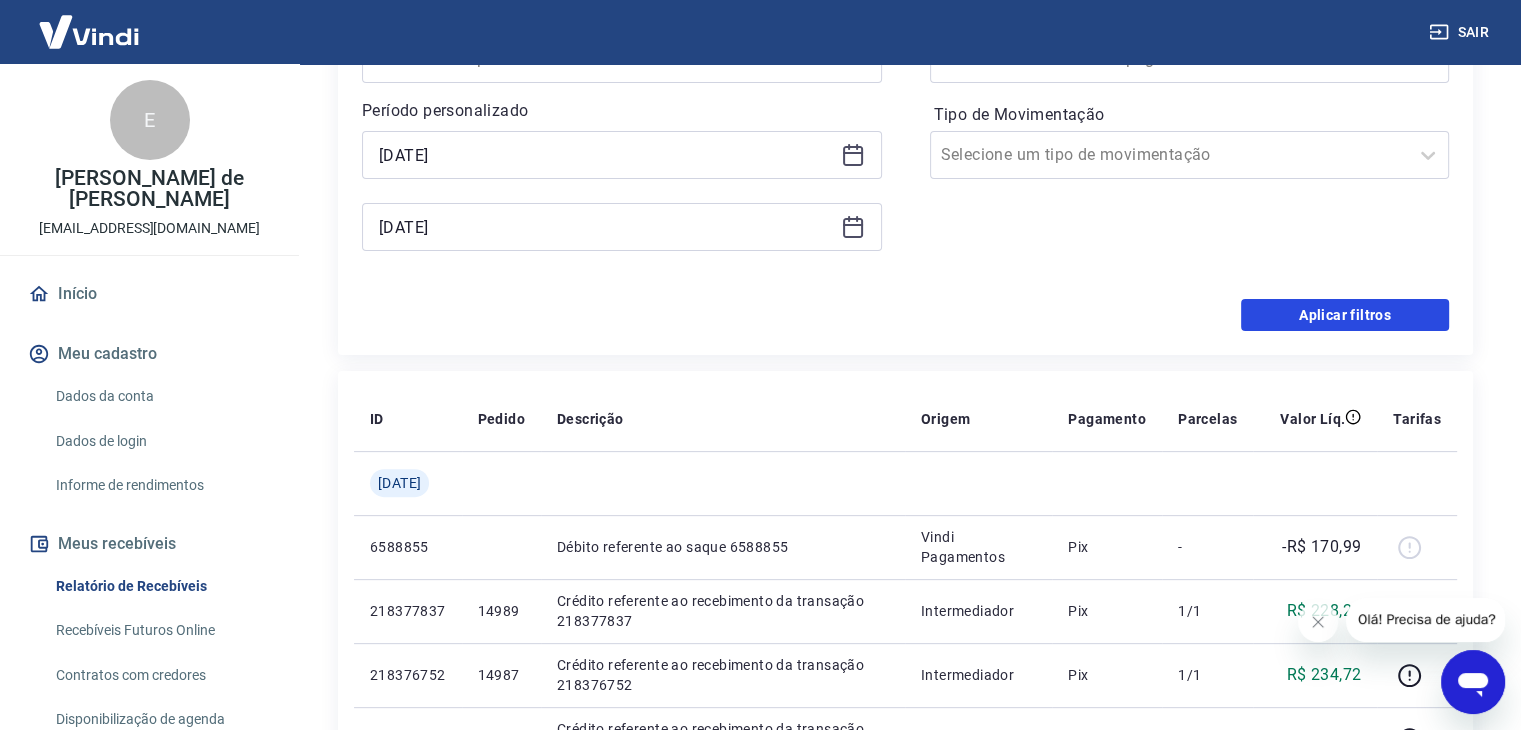 drag, startPoint x: 1300, startPoint y: 315, endPoint x: 1039, endPoint y: 330, distance: 261.43066 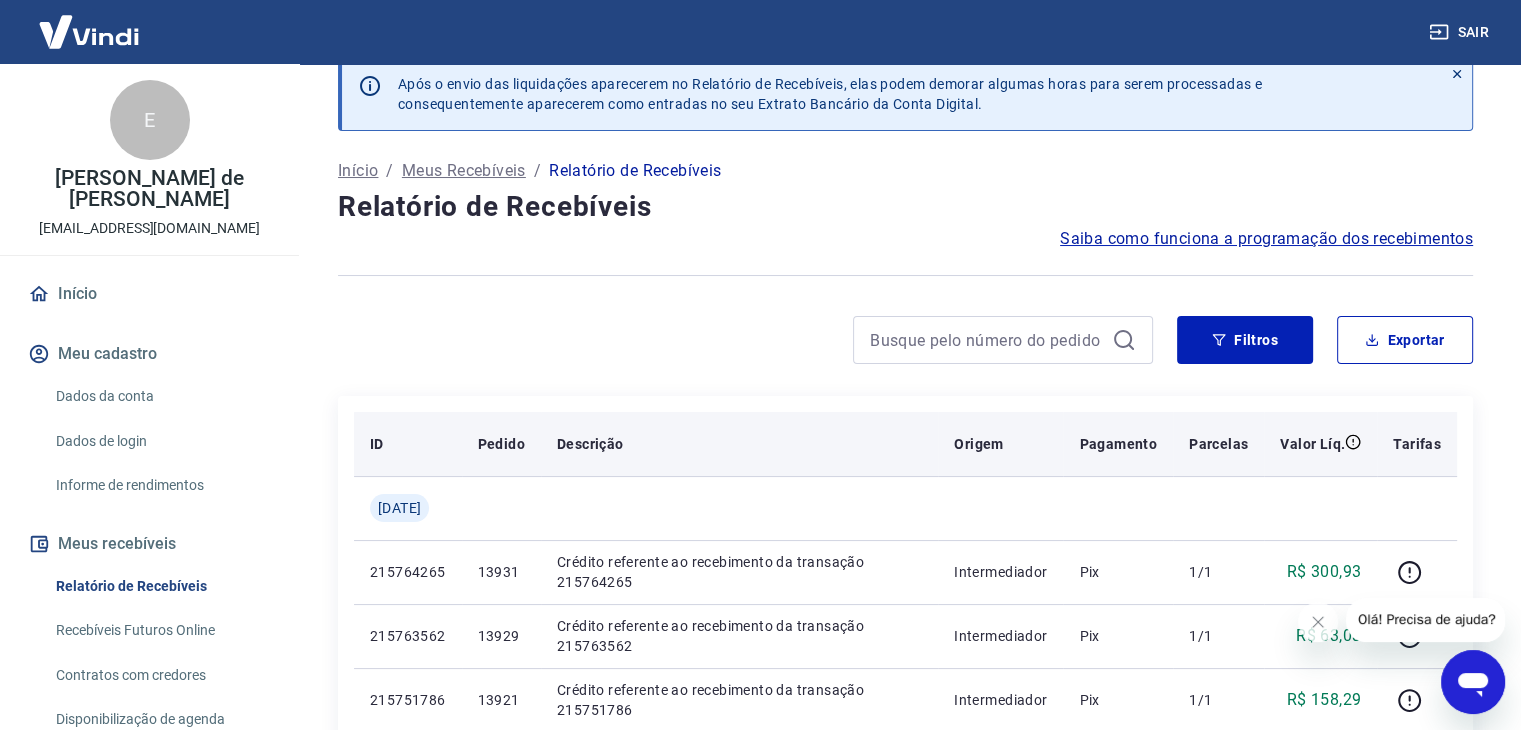 scroll, scrollTop: 0, scrollLeft: 0, axis: both 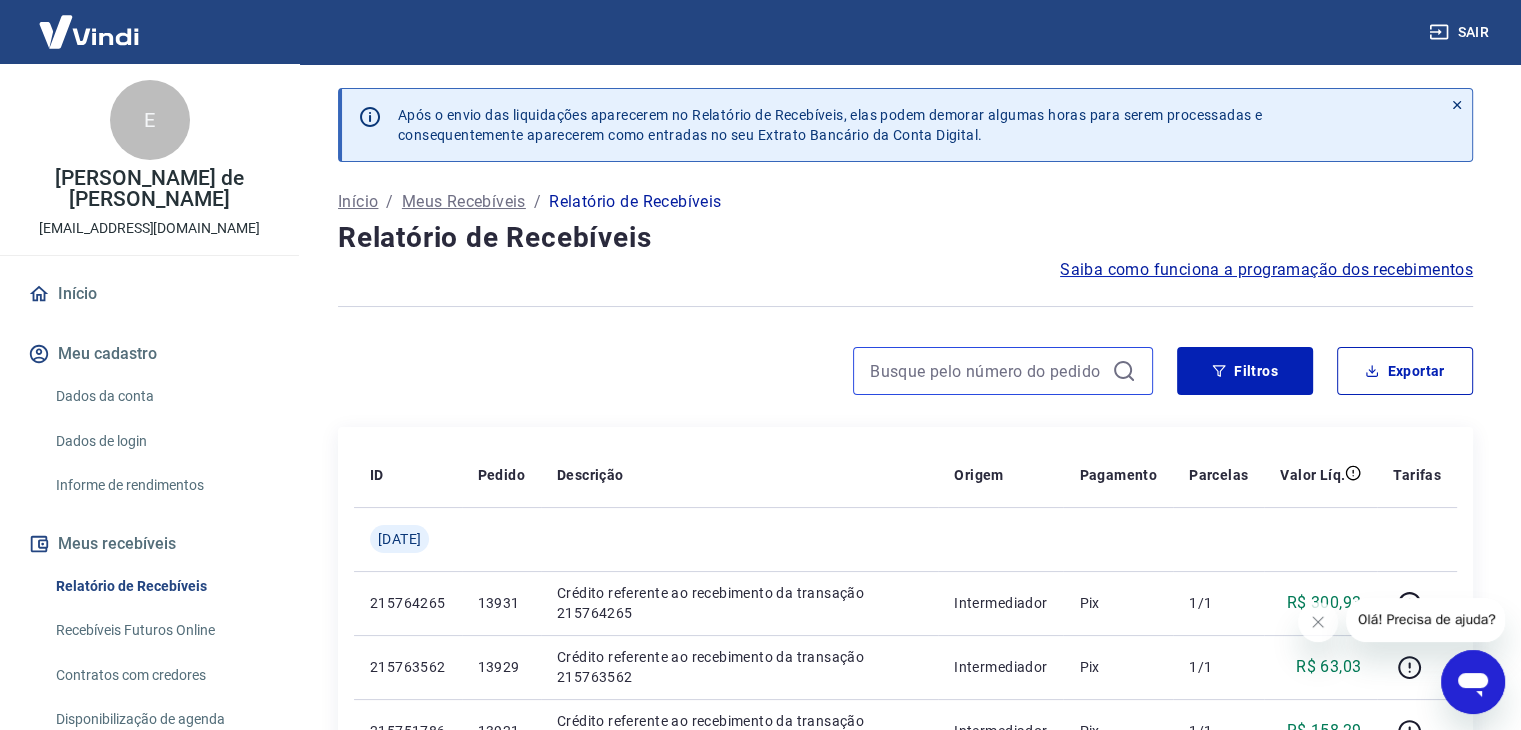 click at bounding box center [987, 371] 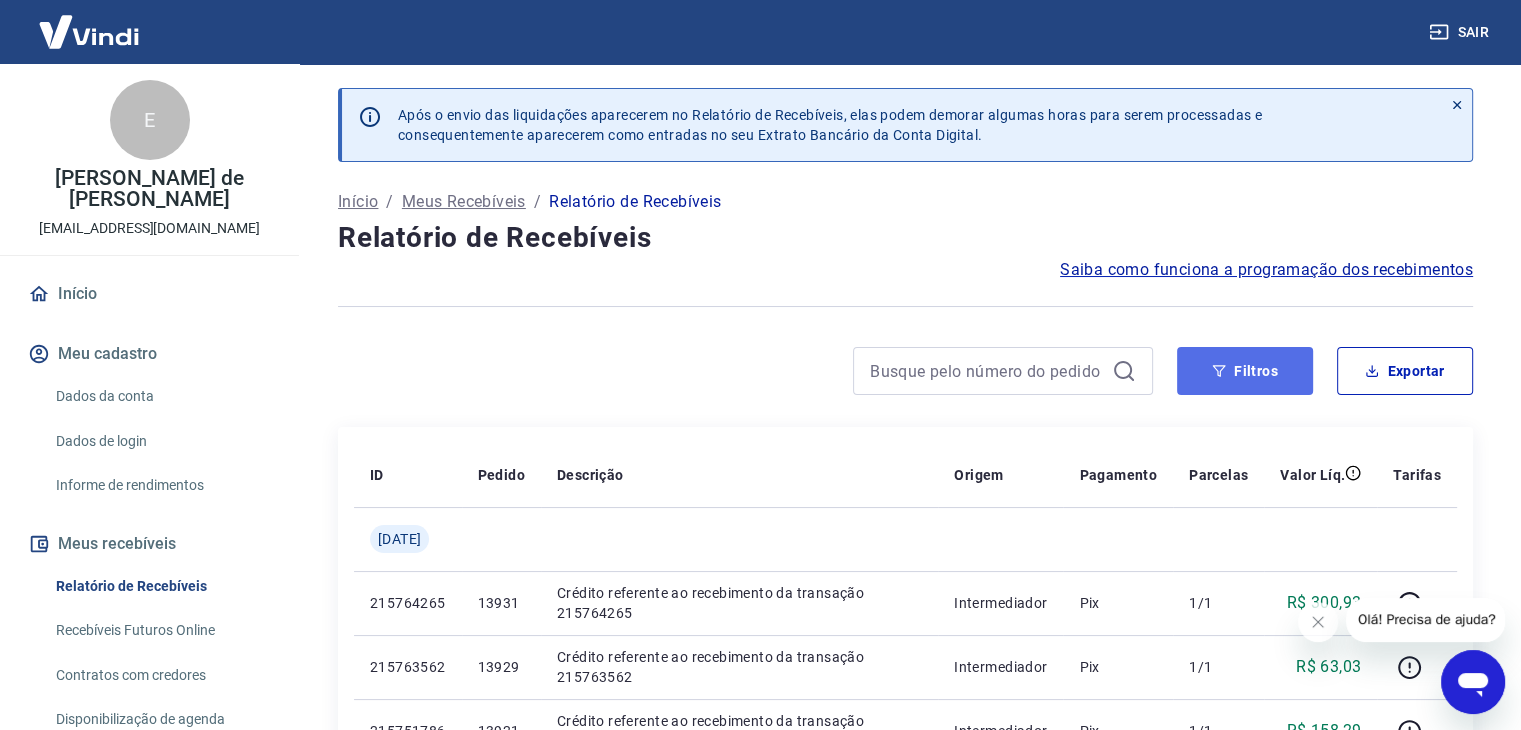 click on "Filtros" at bounding box center (1245, 371) 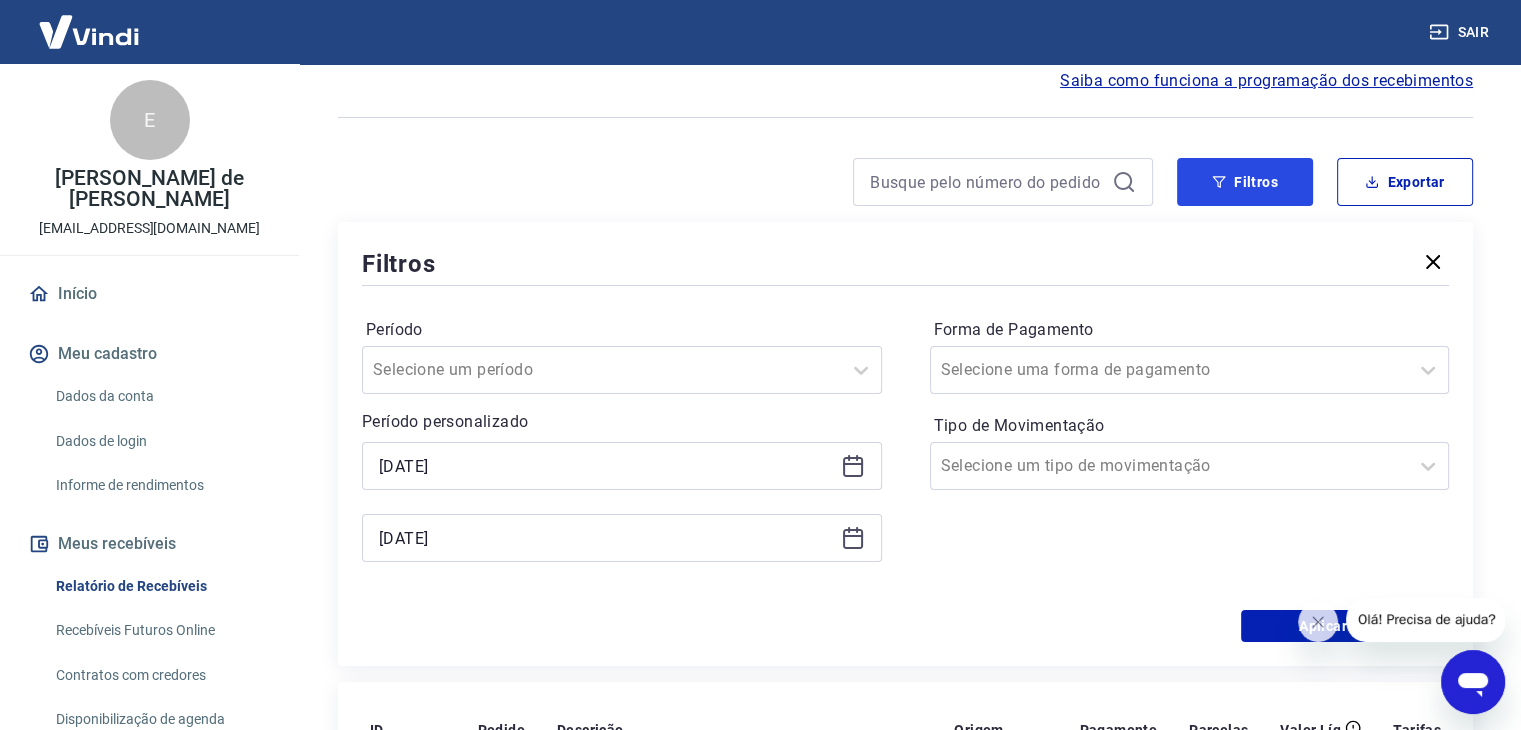 scroll, scrollTop: 200, scrollLeft: 0, axis: vertical 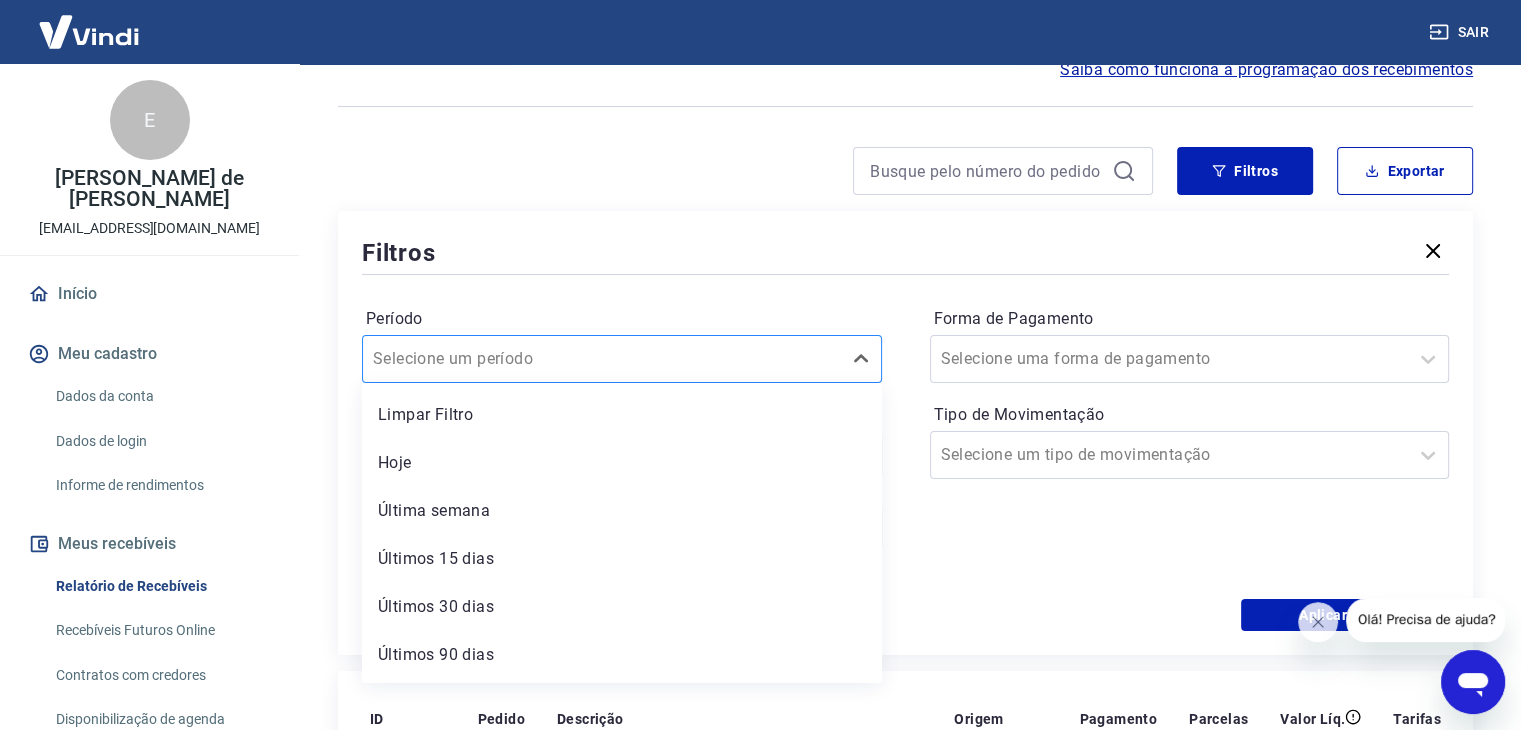 click at bounding box center [602, 359] 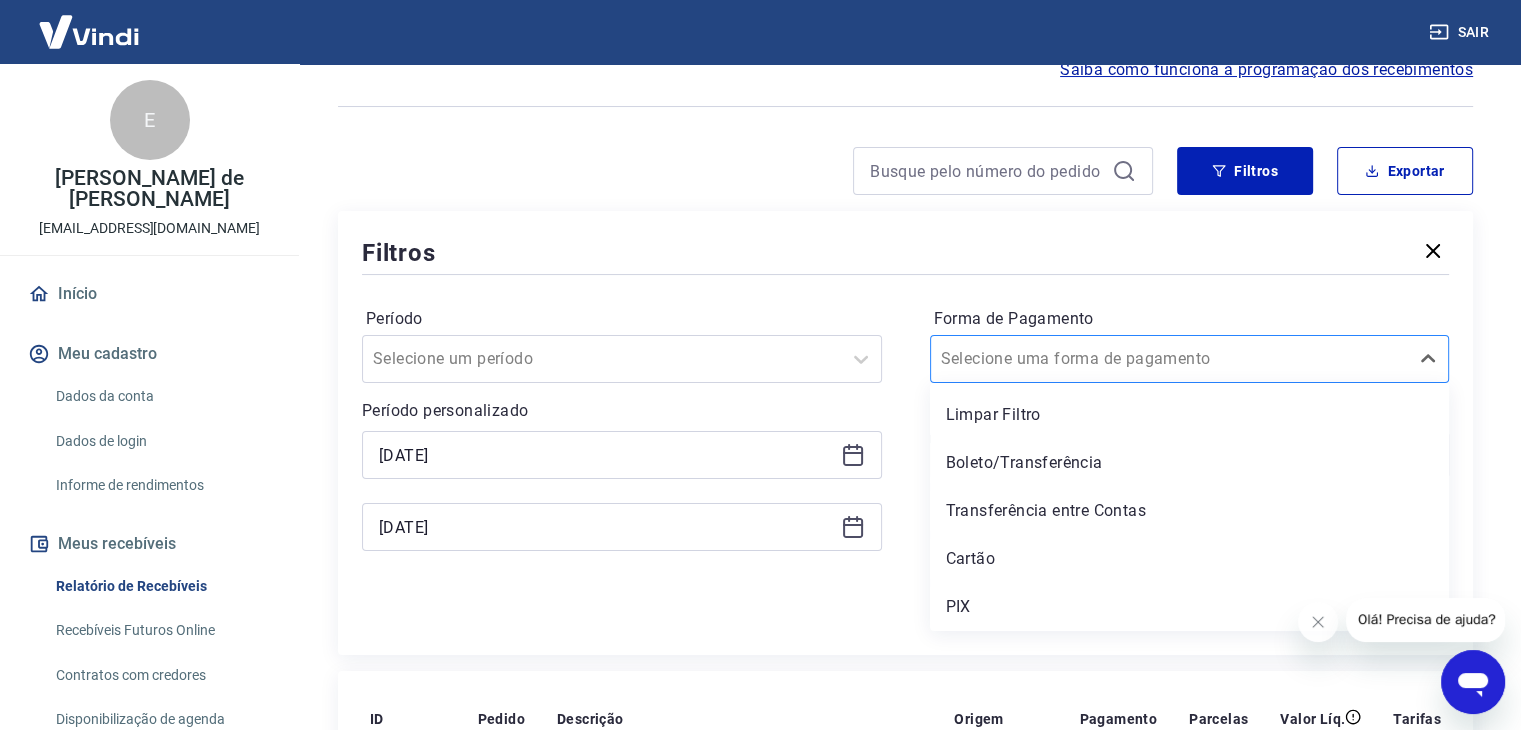 click on "Selecione uma forma de pagamento" at bounding box center (1170, 359) 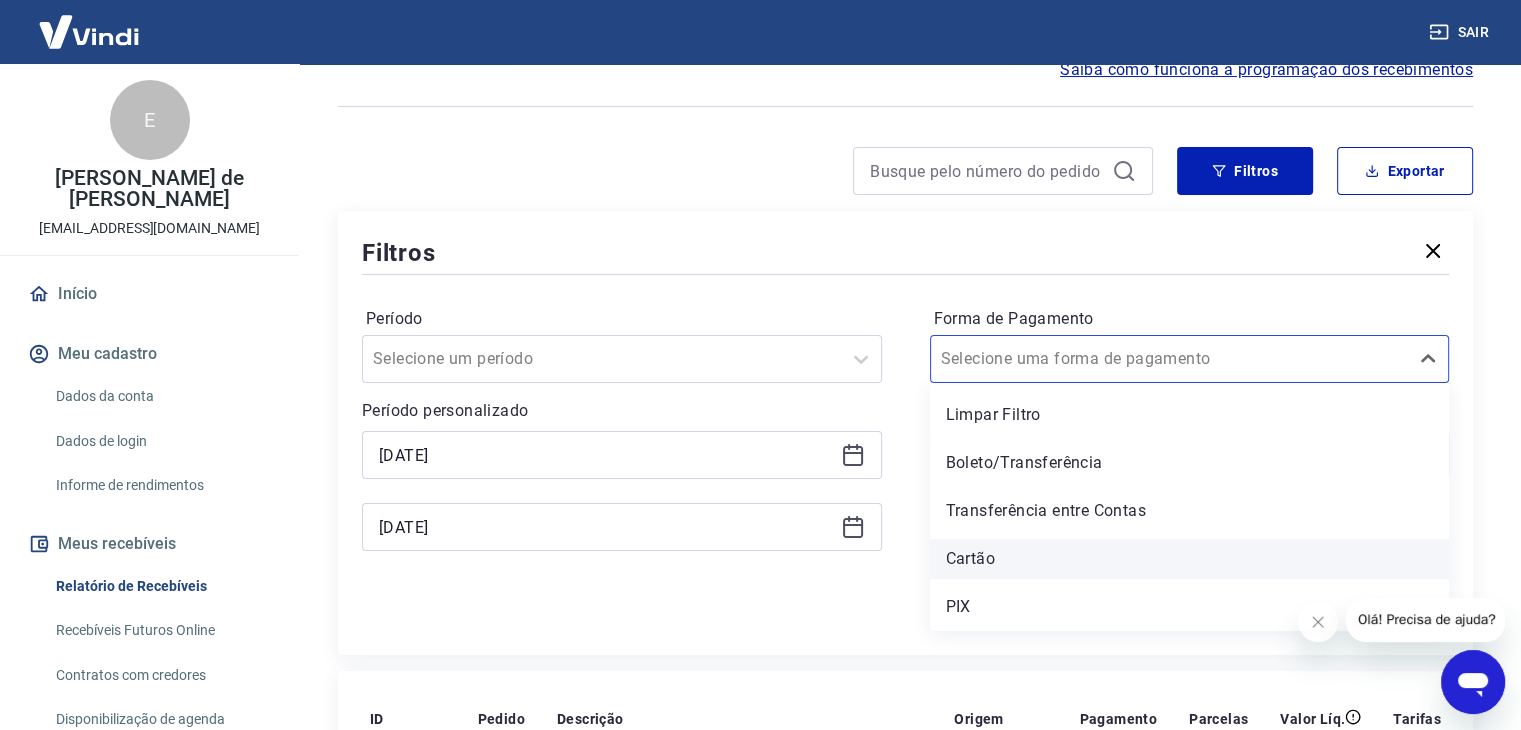 click on "Cartão" at bounding box center [1190, 559] 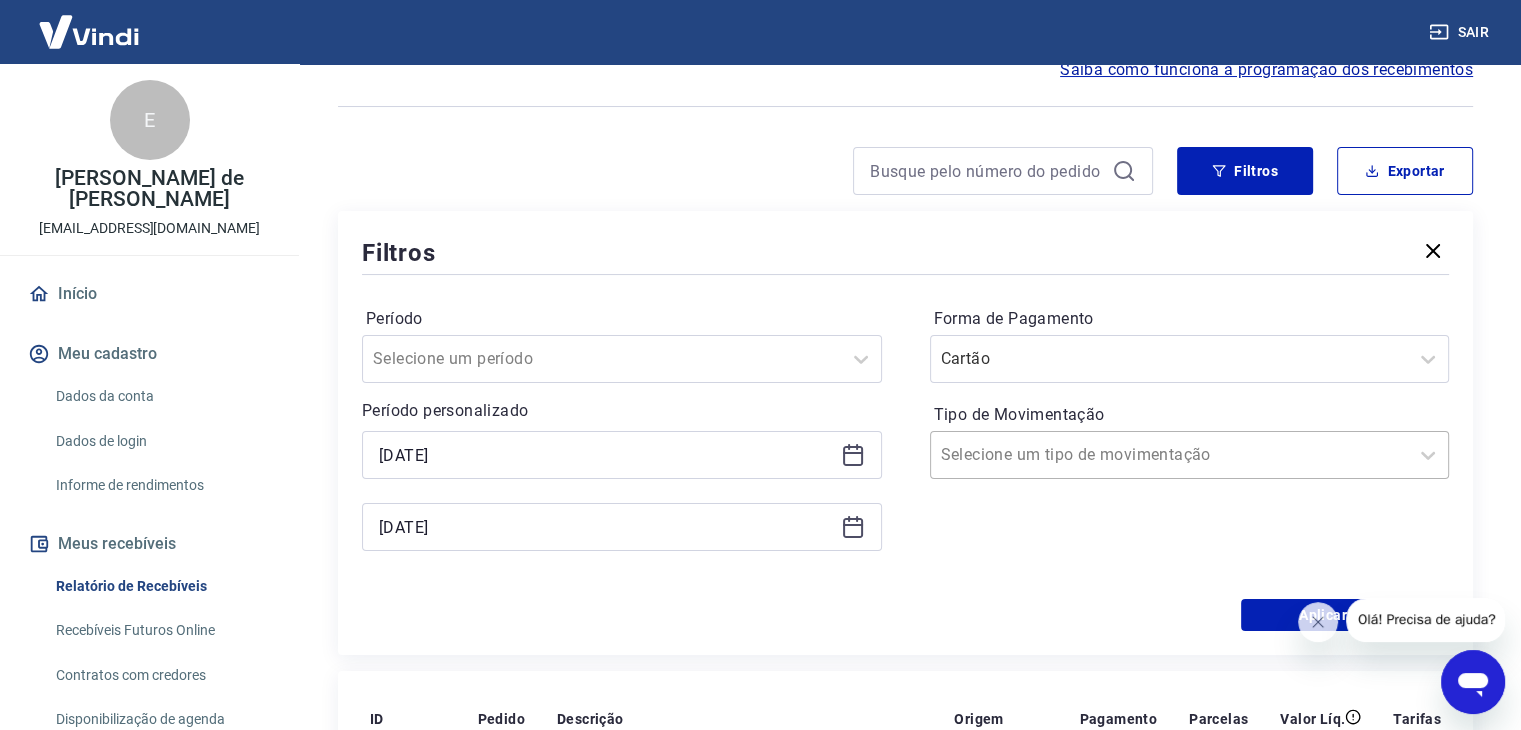click on "Tipo de Movimentação" at bounding box center [1042, 455] 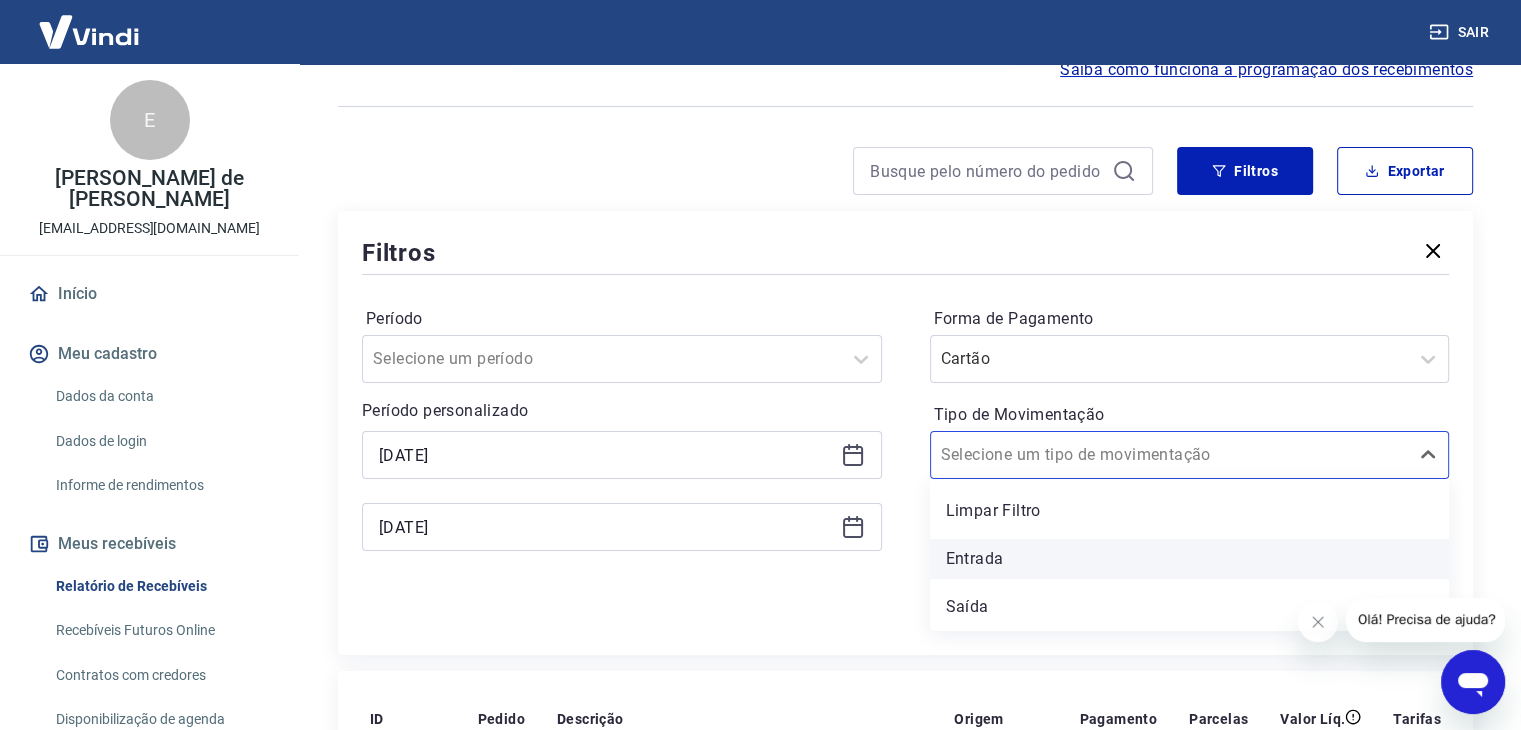 click on "Entrada" at bounding box center (1190, 559) 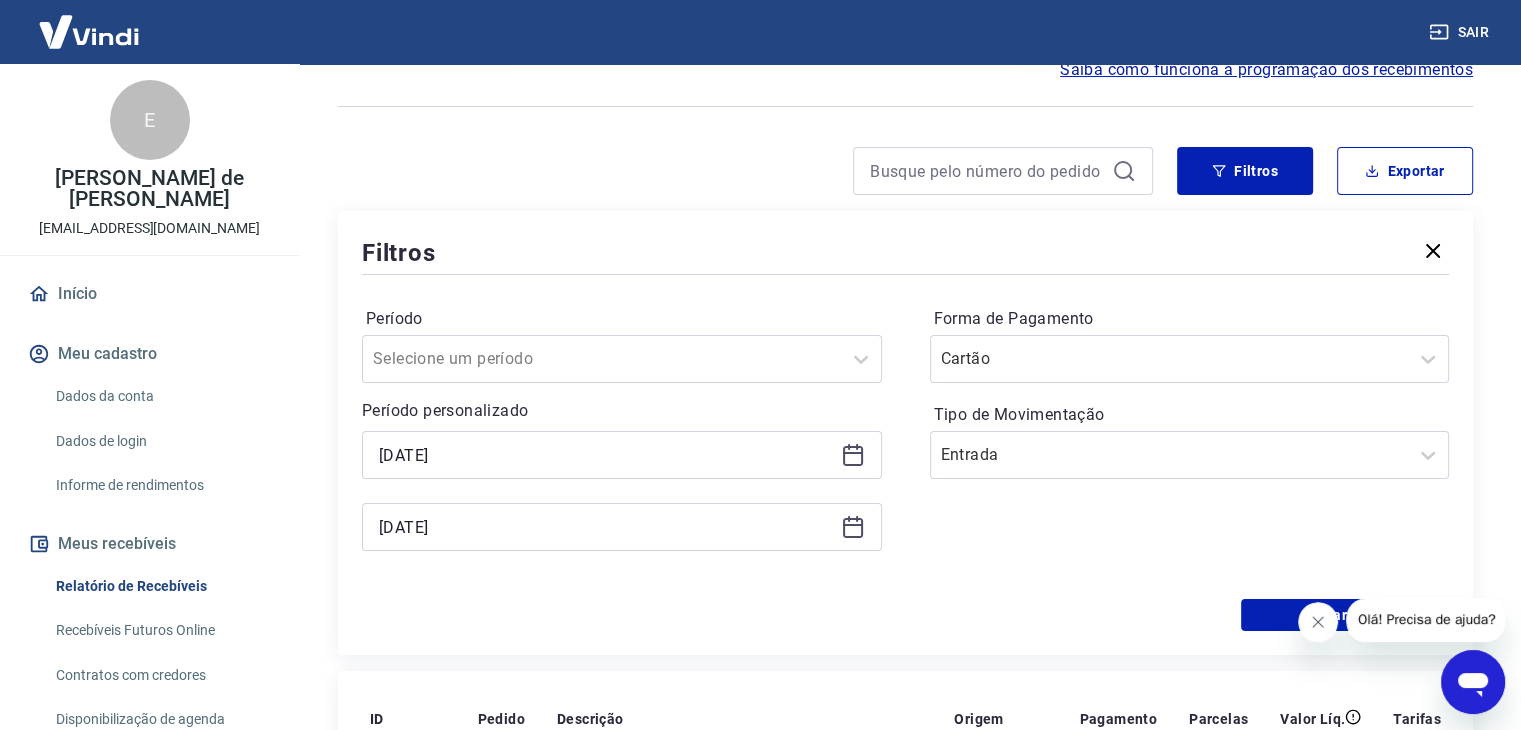 click 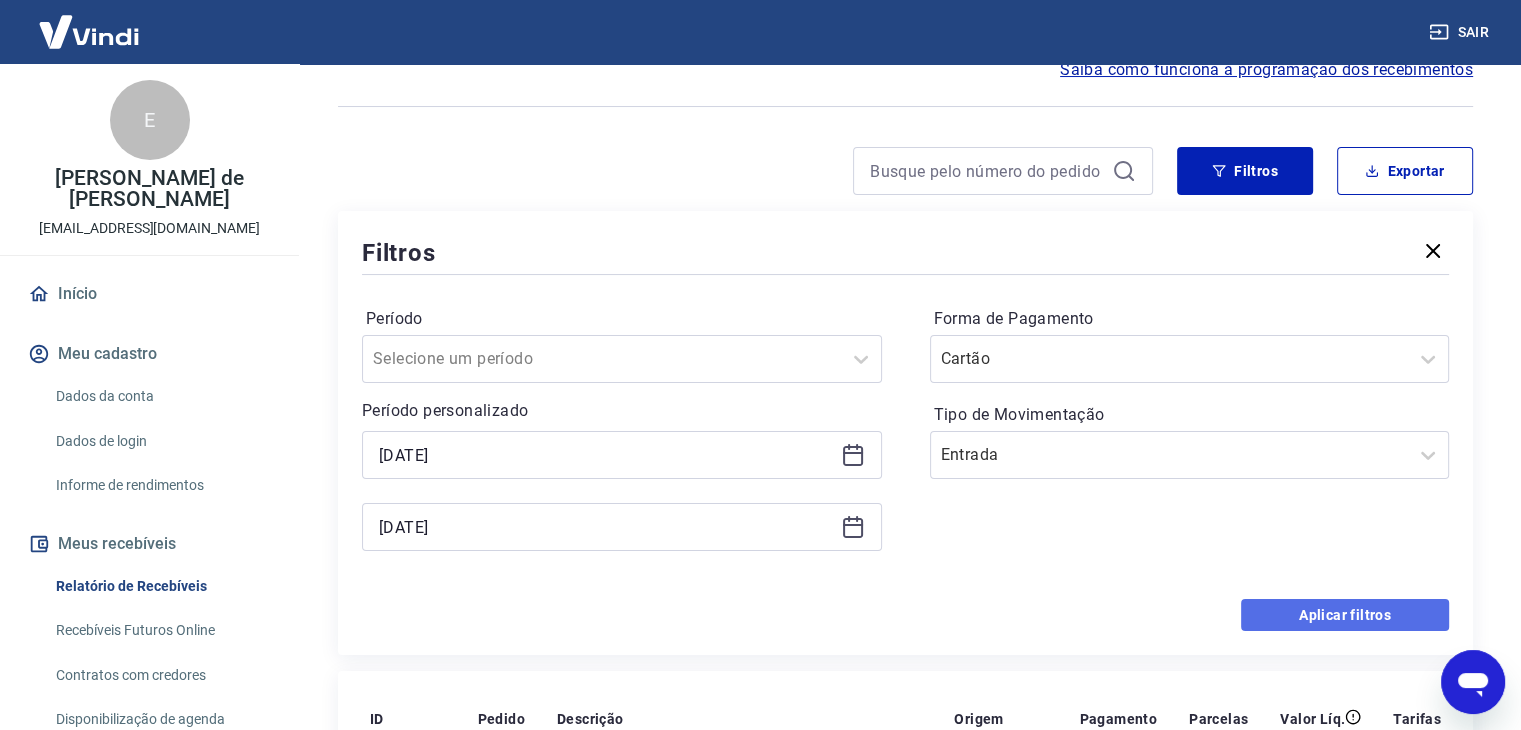 click on "Aplicar filtros" at bounding box center (1345, 615) 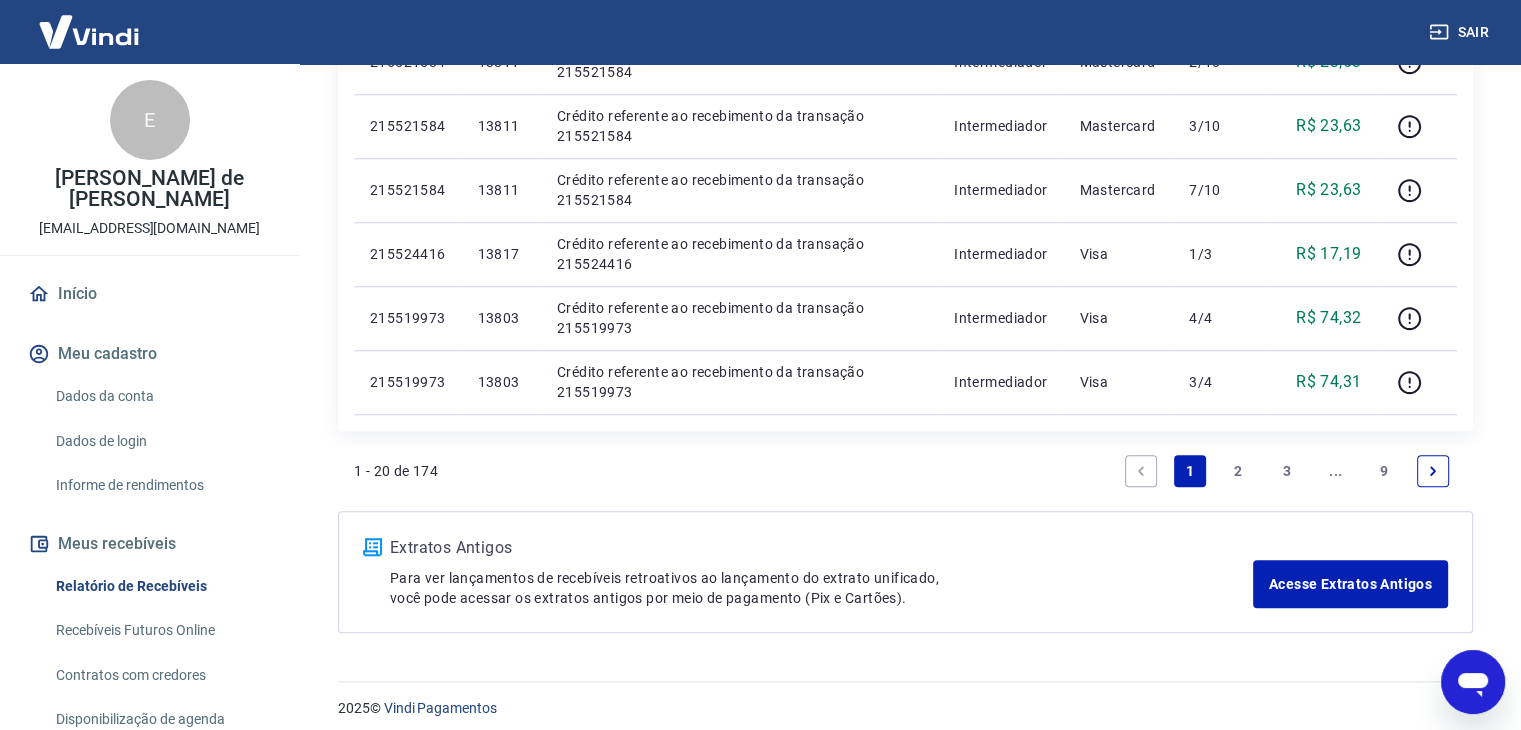 scroll, scrollTop: 1448, scrollLeft: 0, axis: vertical 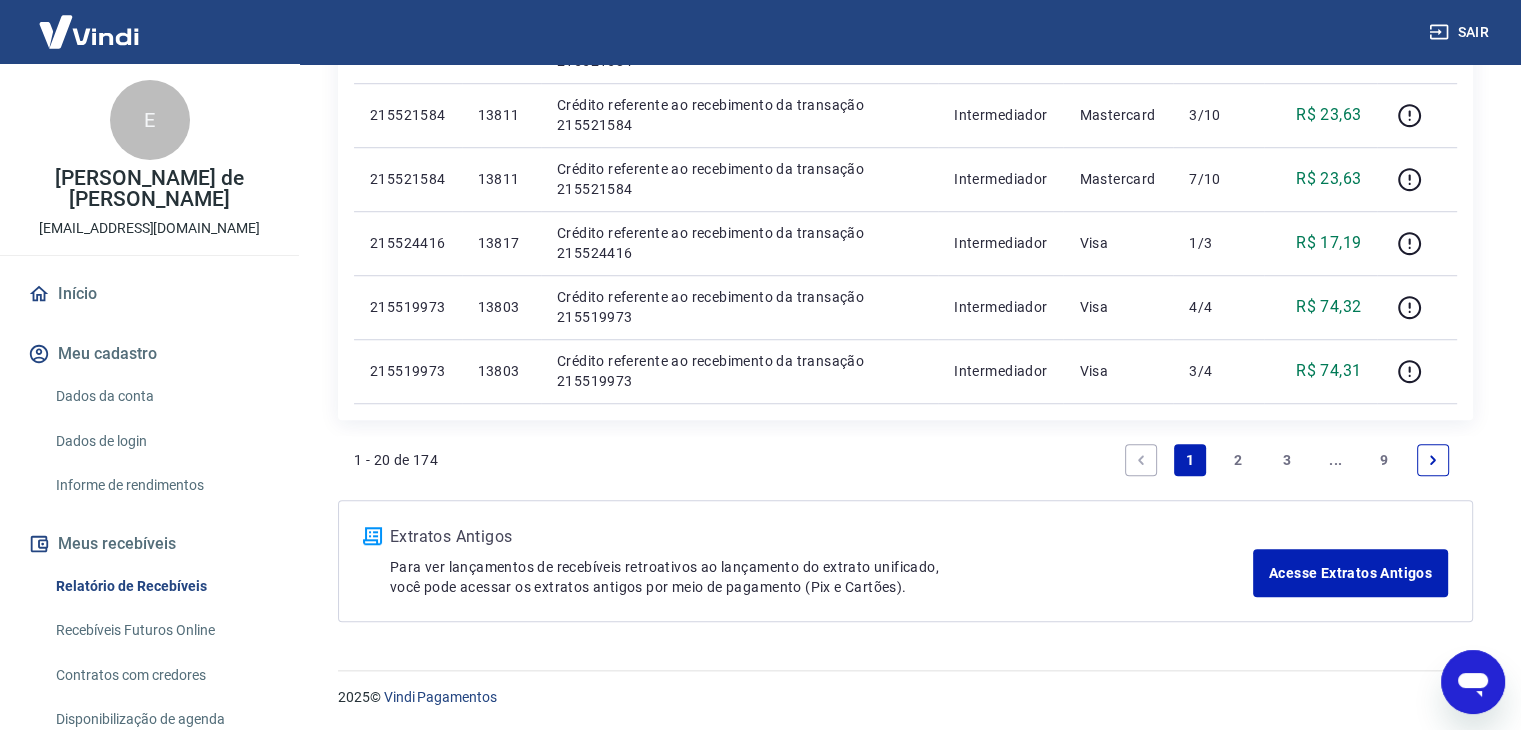click 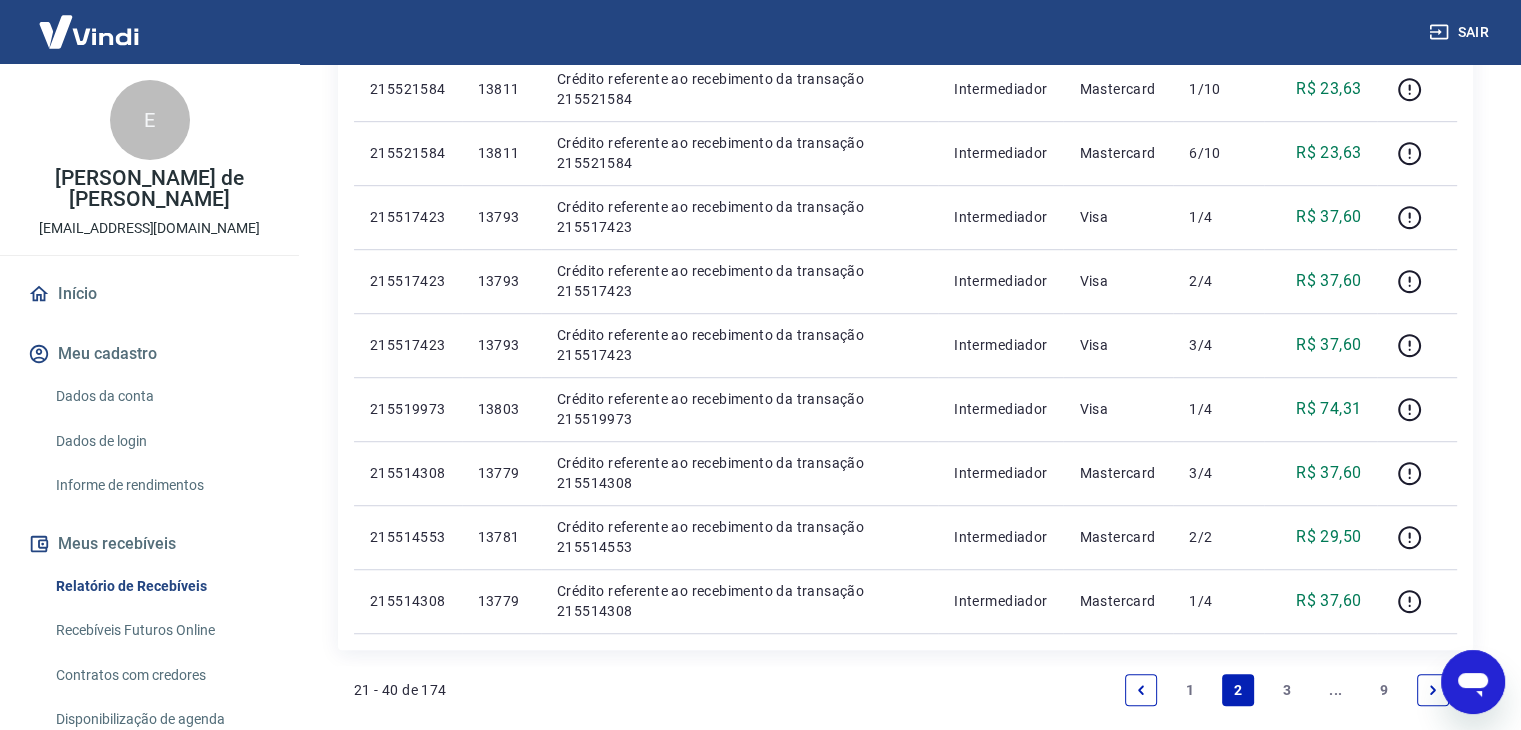 scroll, scrollTop: 1448, scrollLeft: 0, axis: vertical 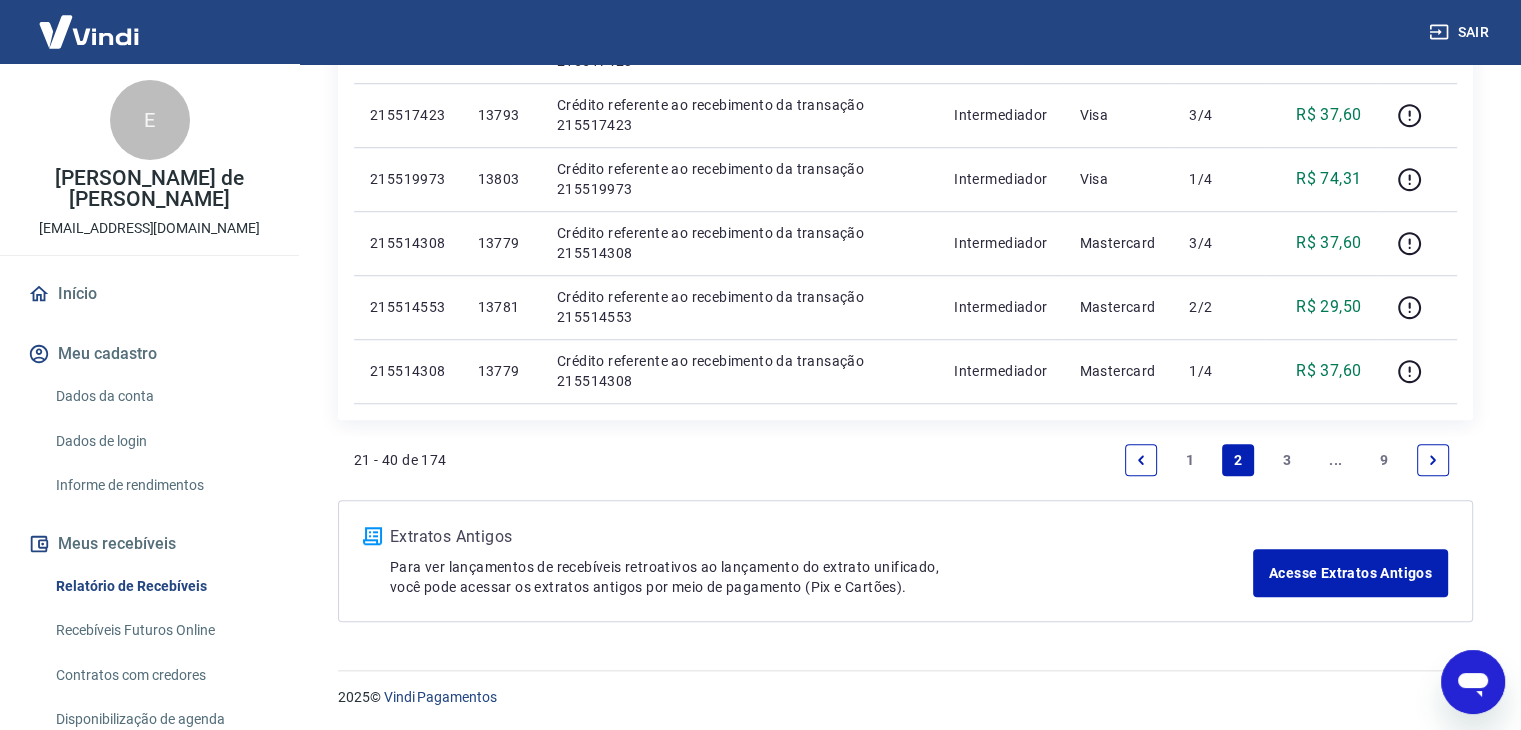 click 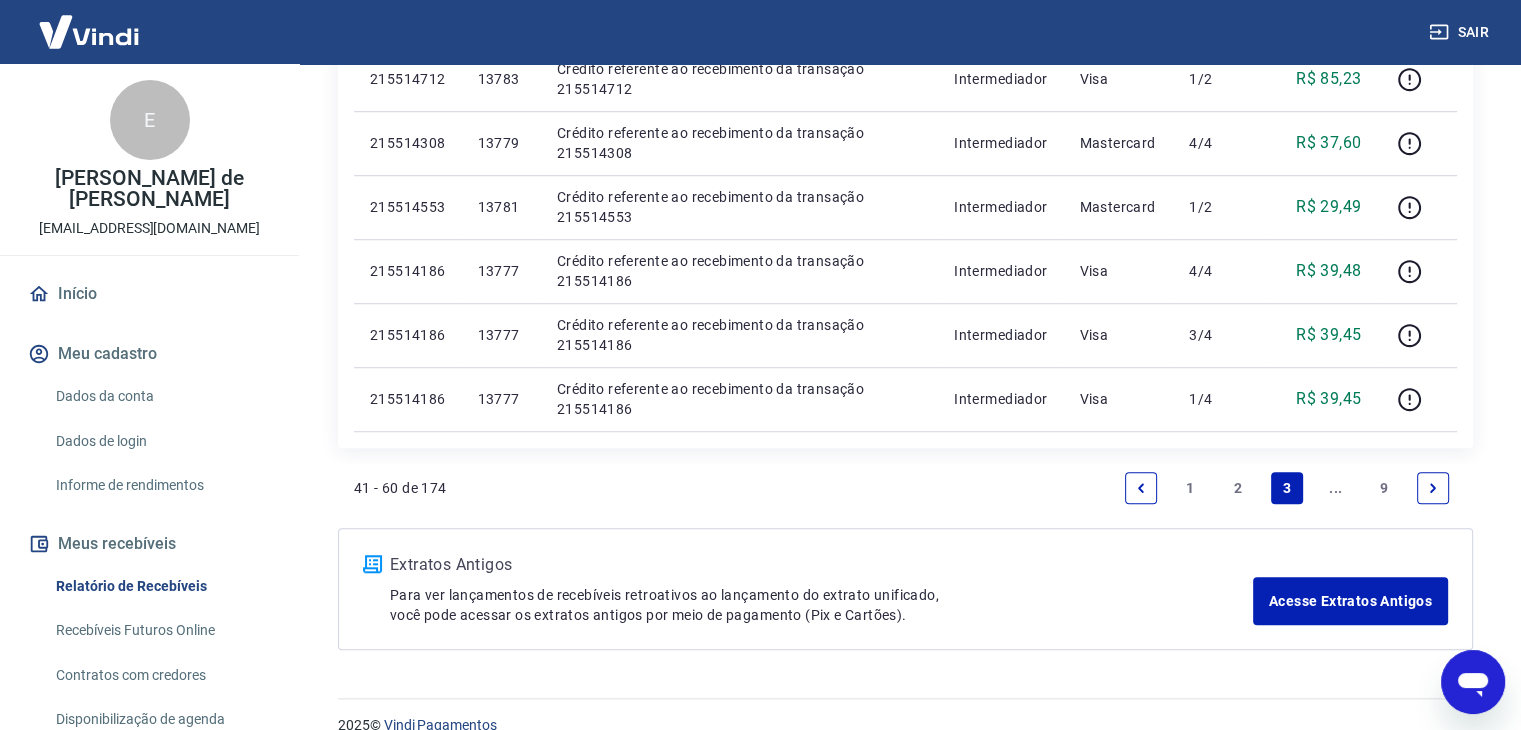 scroll, scrollTop: 1448, scrollLeft: 0, axis: vertical 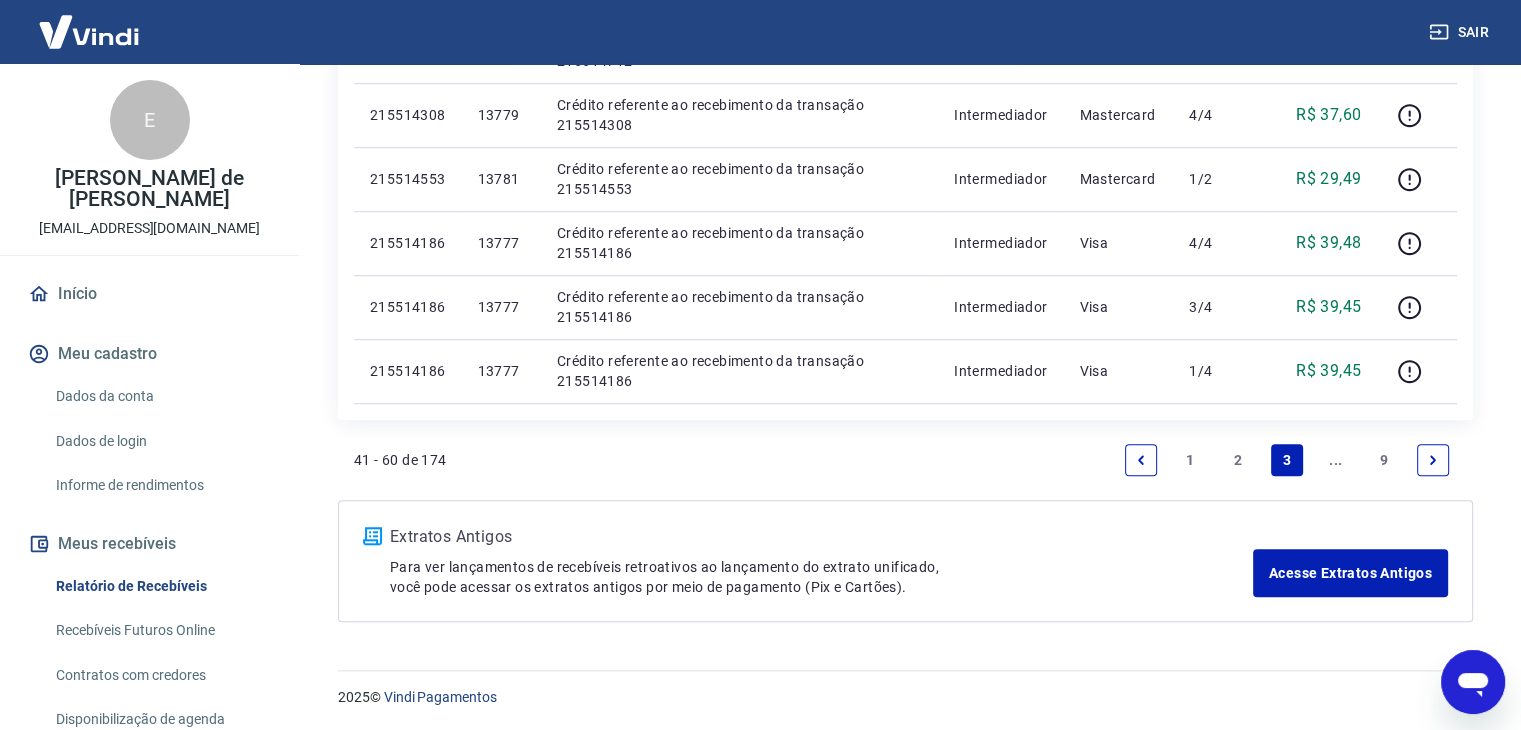 click at bounding box center [1433, 460] 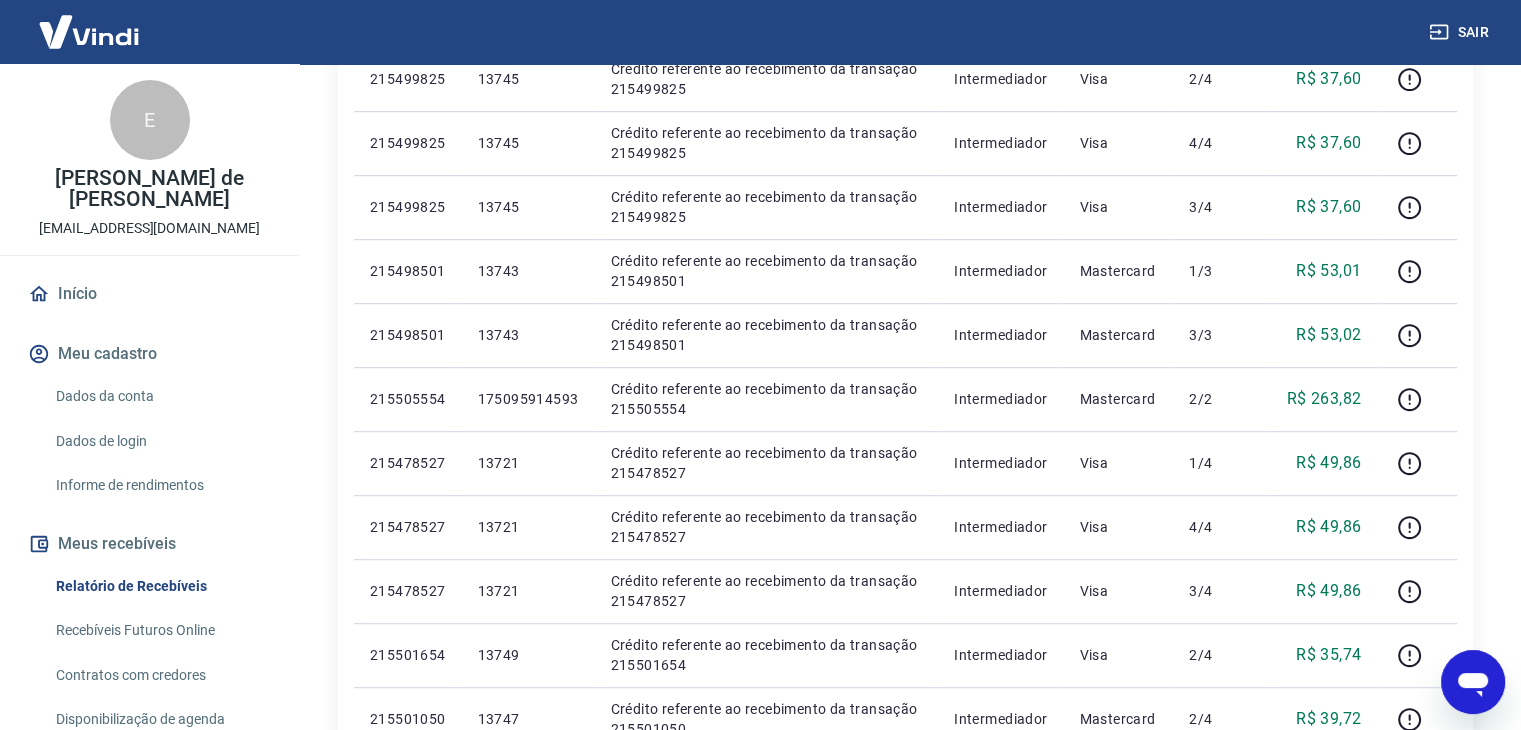 scroll, scrollTop: 1300, scrollLeft: 0, axis: vertical 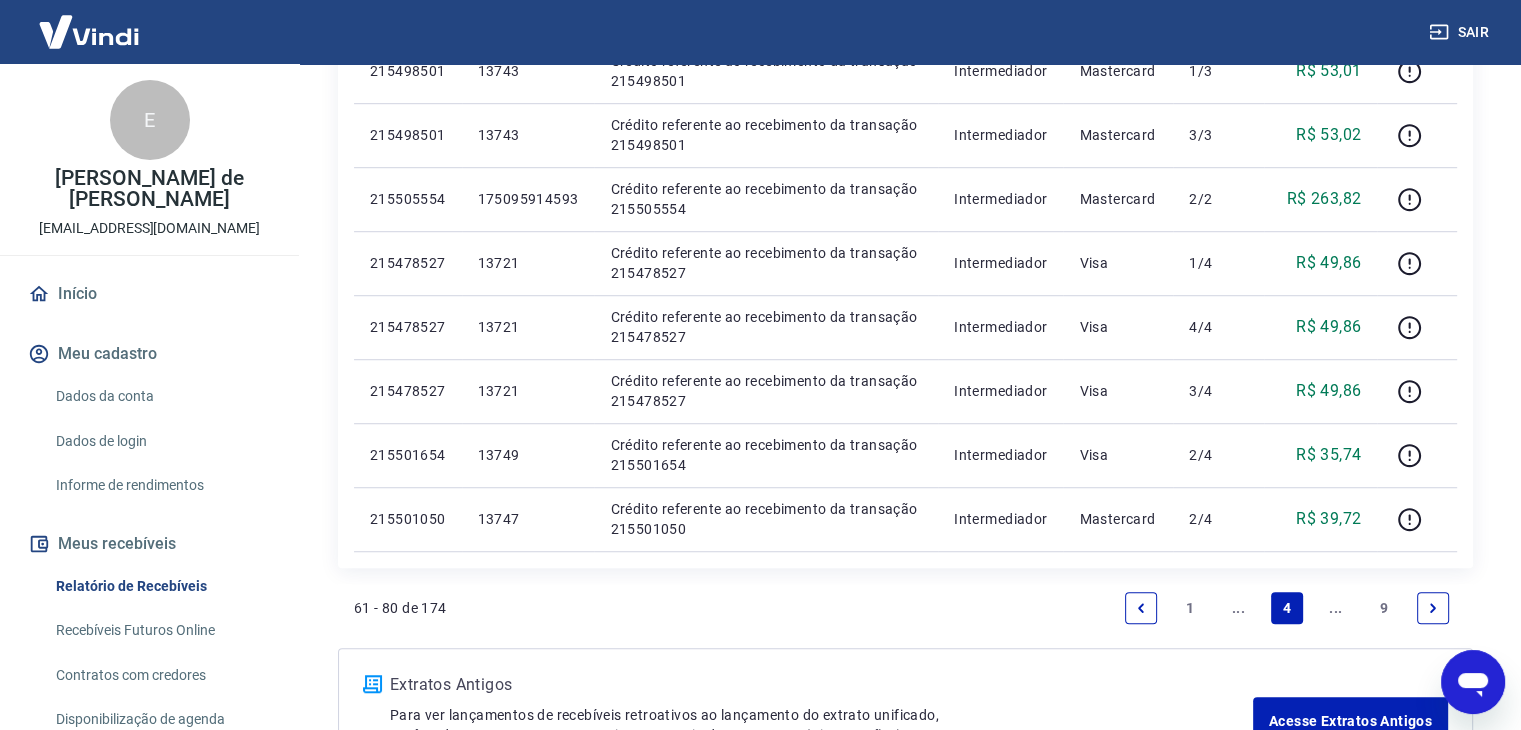 click 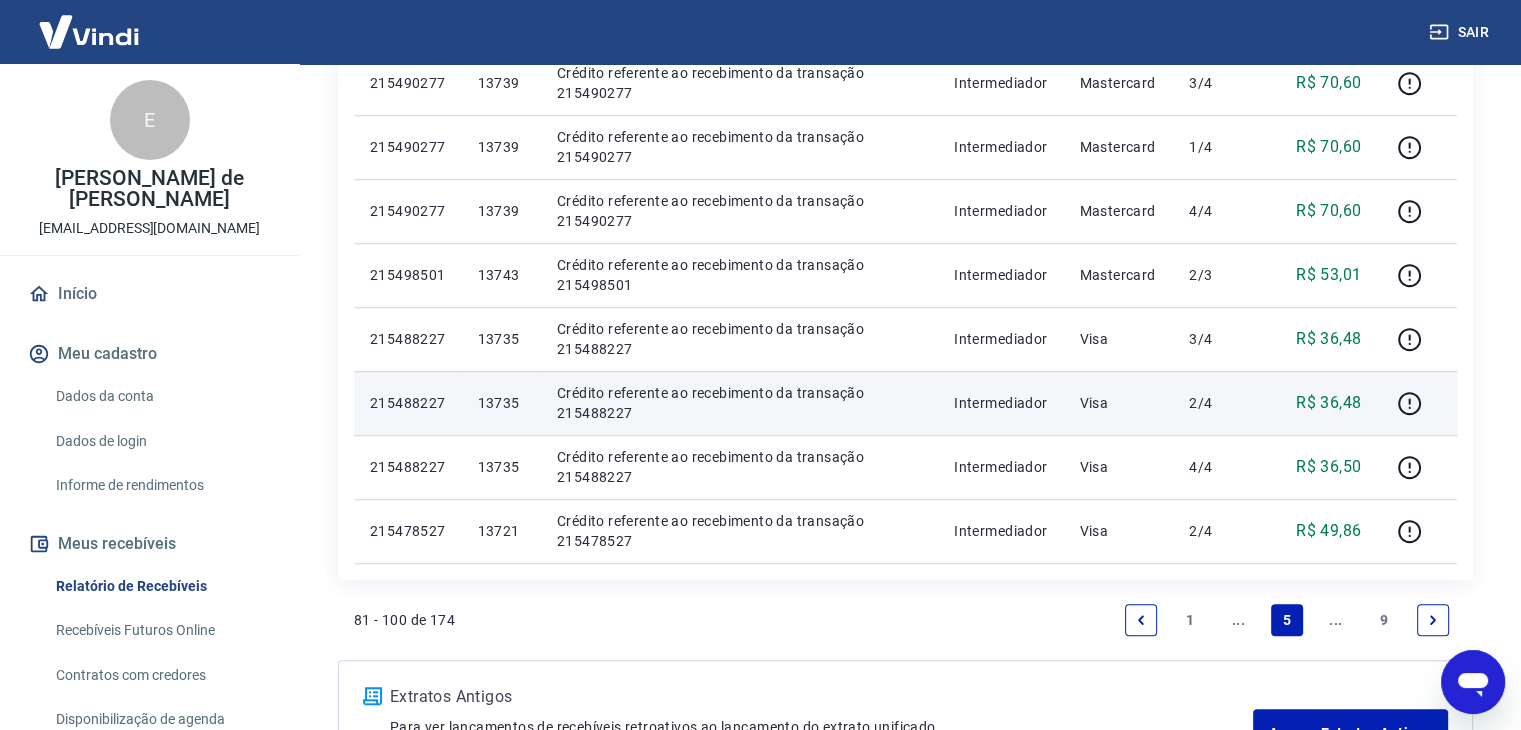 scroll, scrollTop: 1300, scrollLeft: 0, axis: vertical 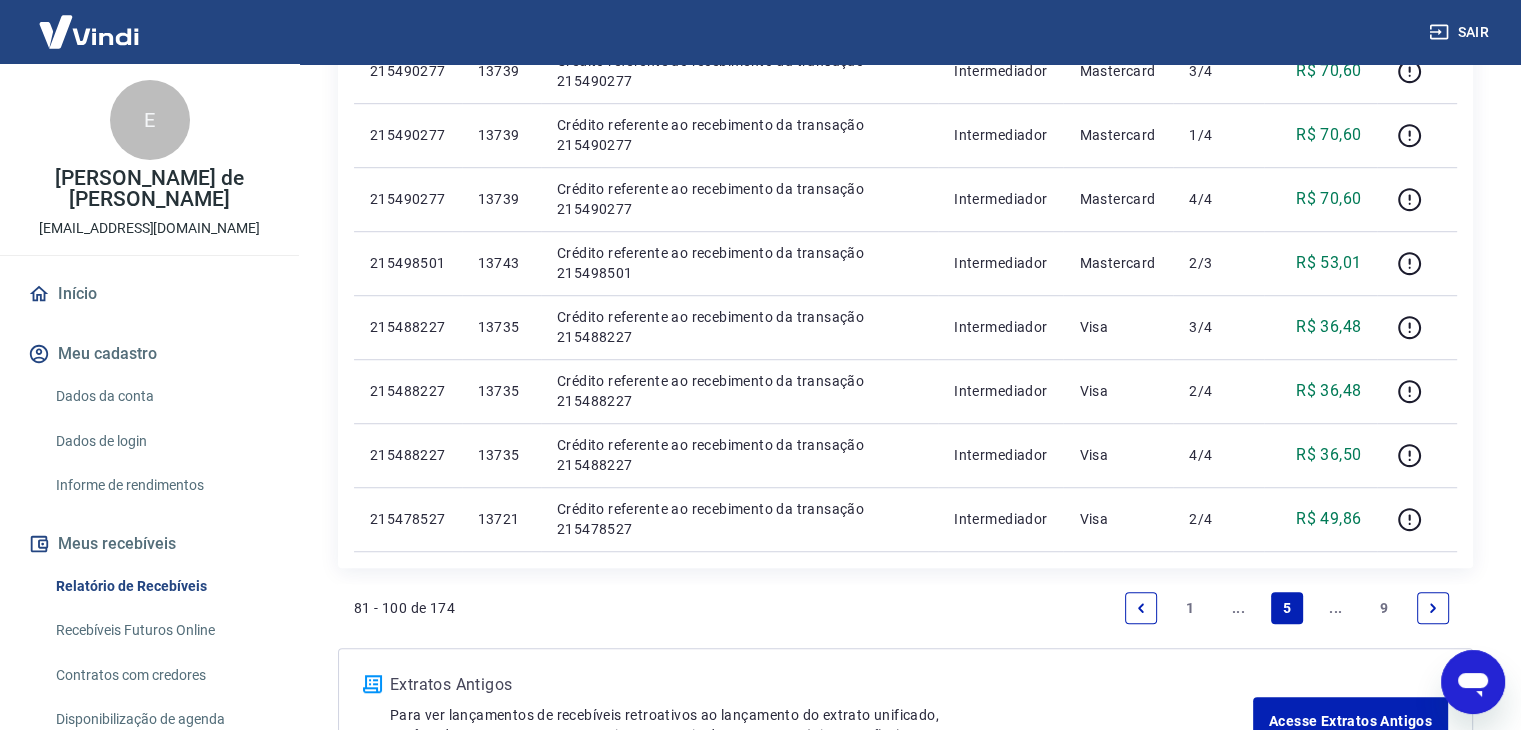 click 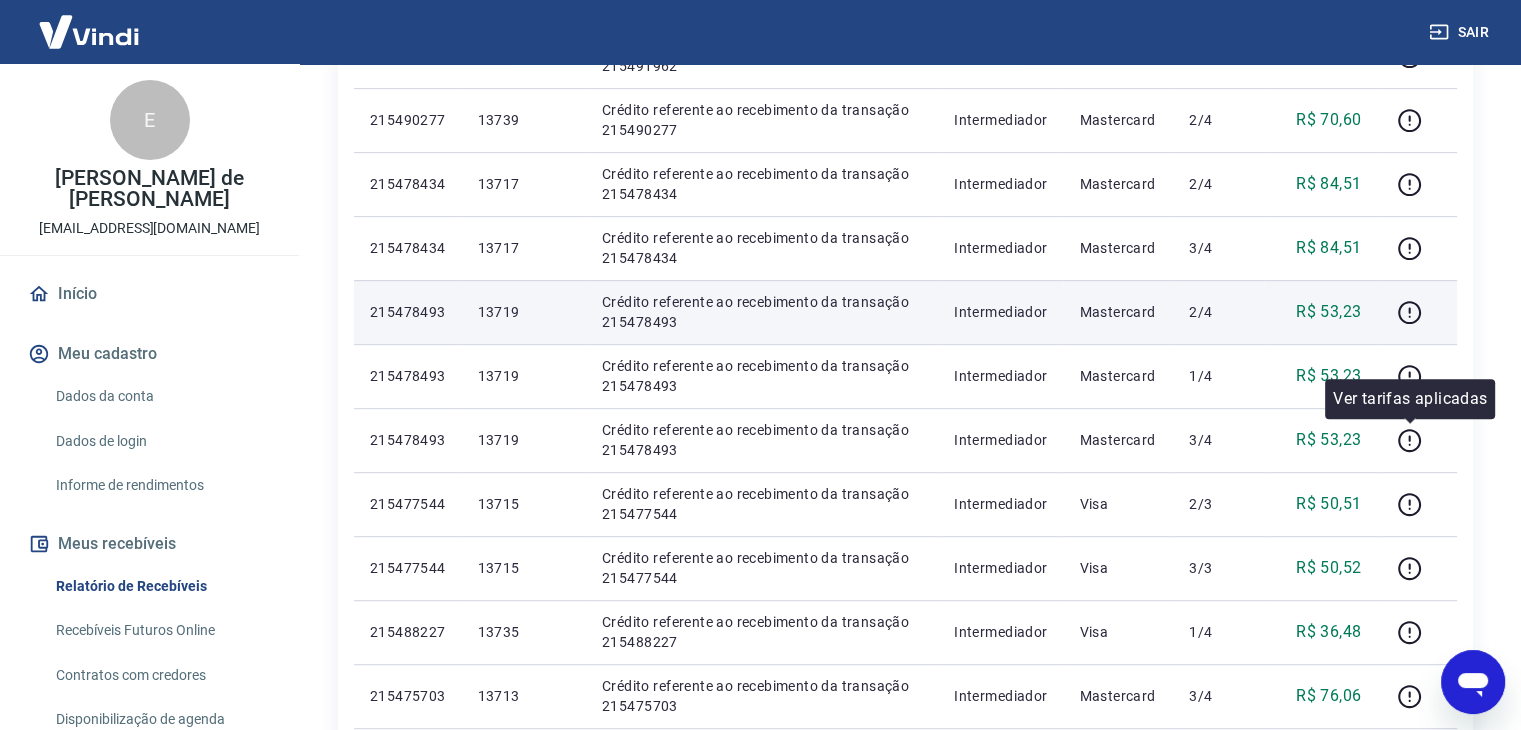 scroll, scrollTop: 900, scrollLeft: 0, axis: vertical 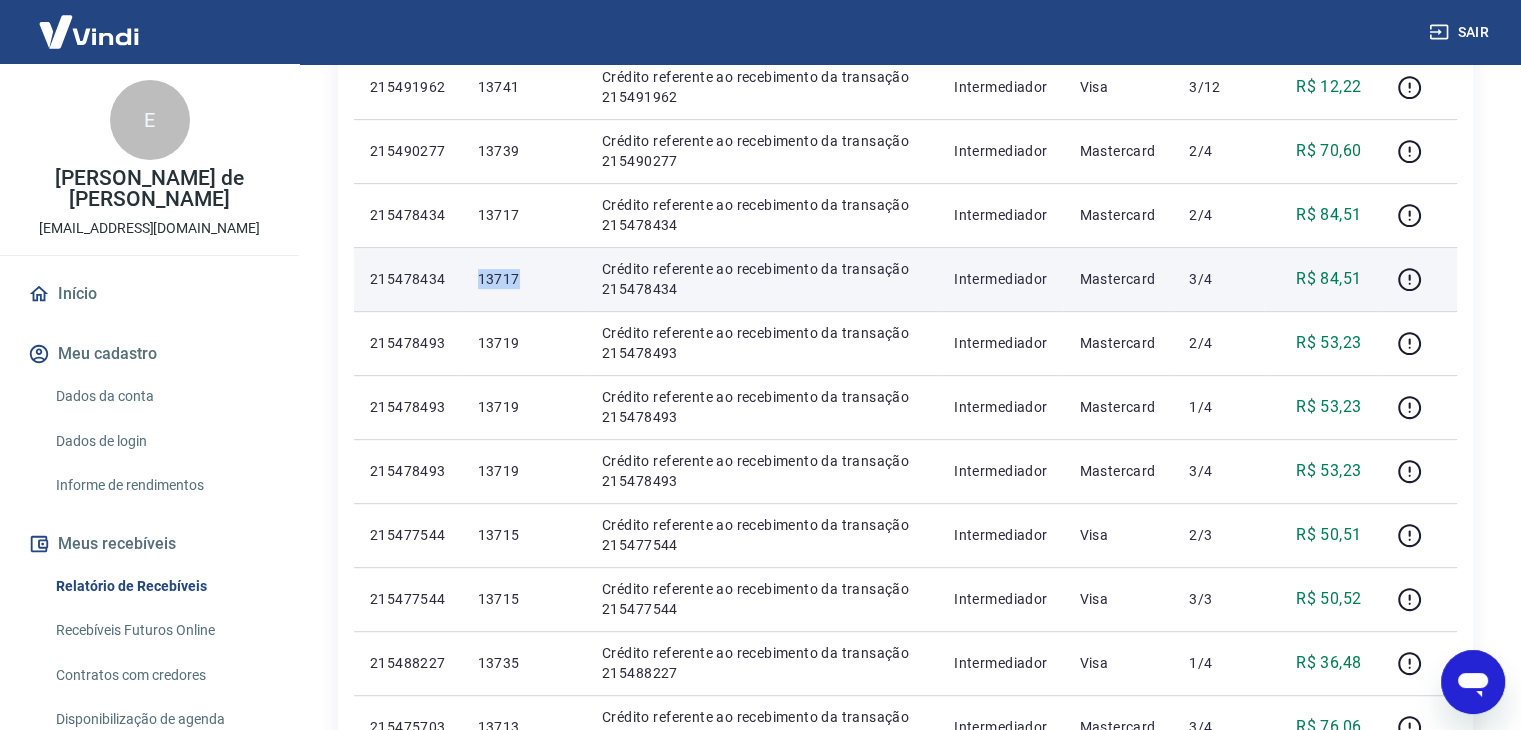 drag, startPoint x: 488, startPoint y: 275, endPoint x: 532, endPoint y: 278, distance: 44.102154 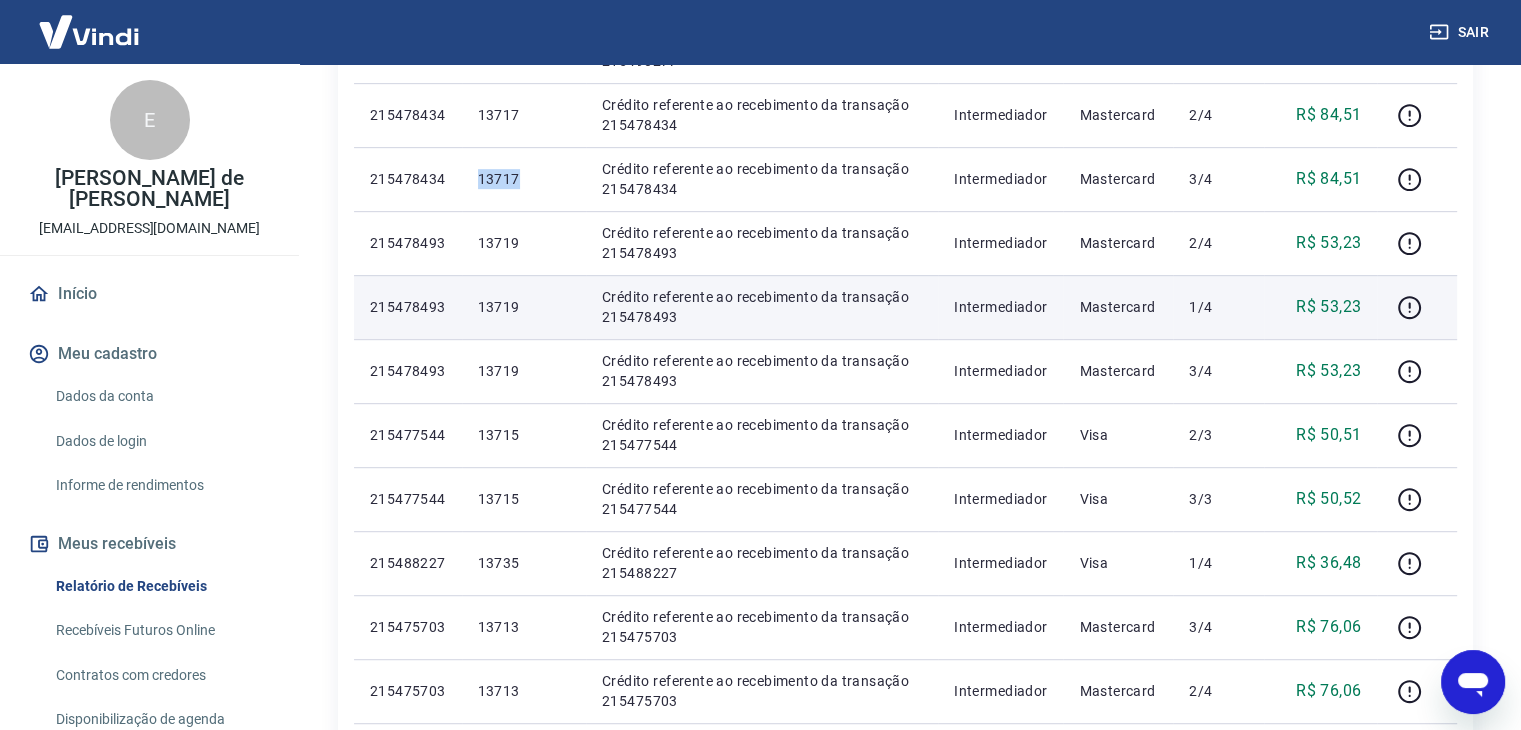 scroll, scrollTop: 1400, scrollLeft: 0, axis: vertical 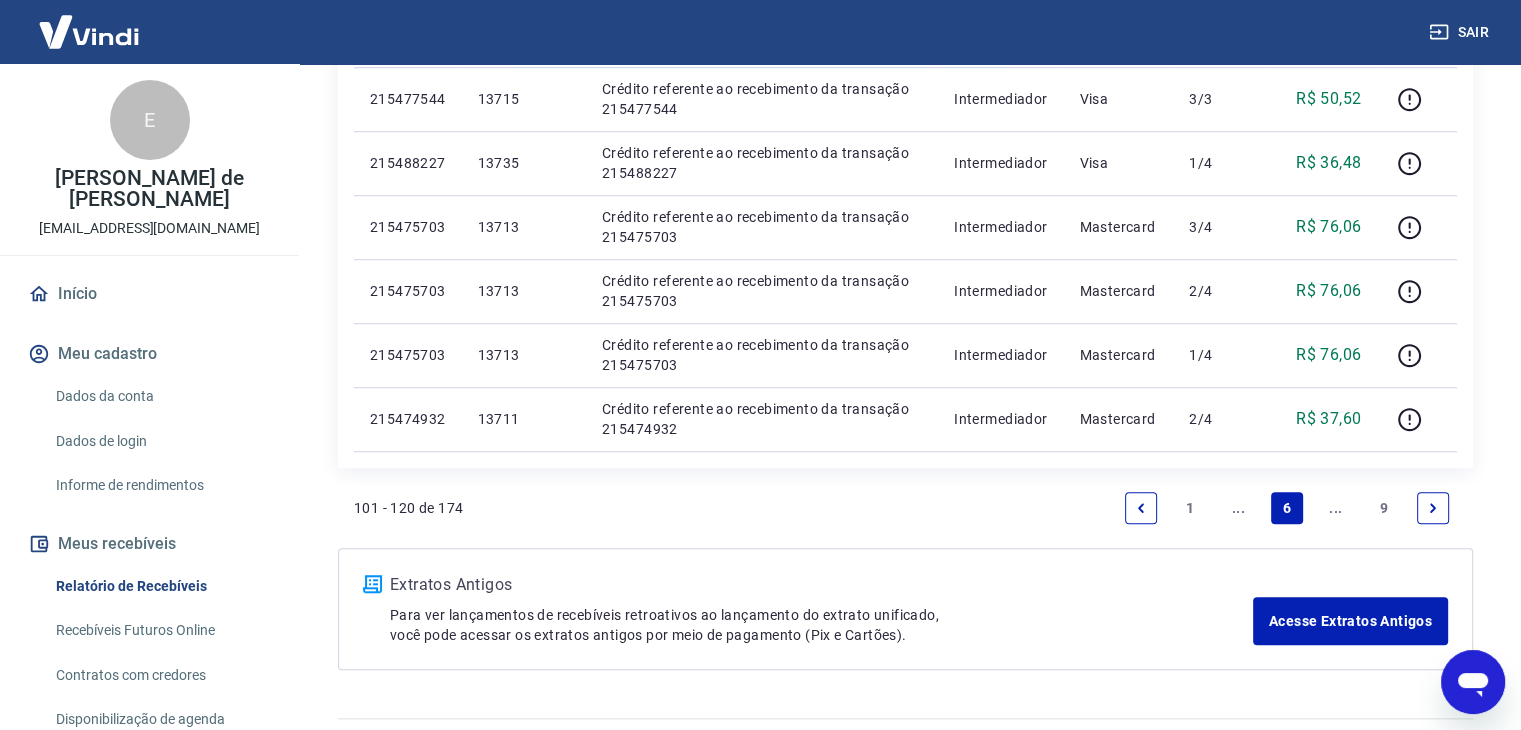 click at bounding box center [1433, 508] 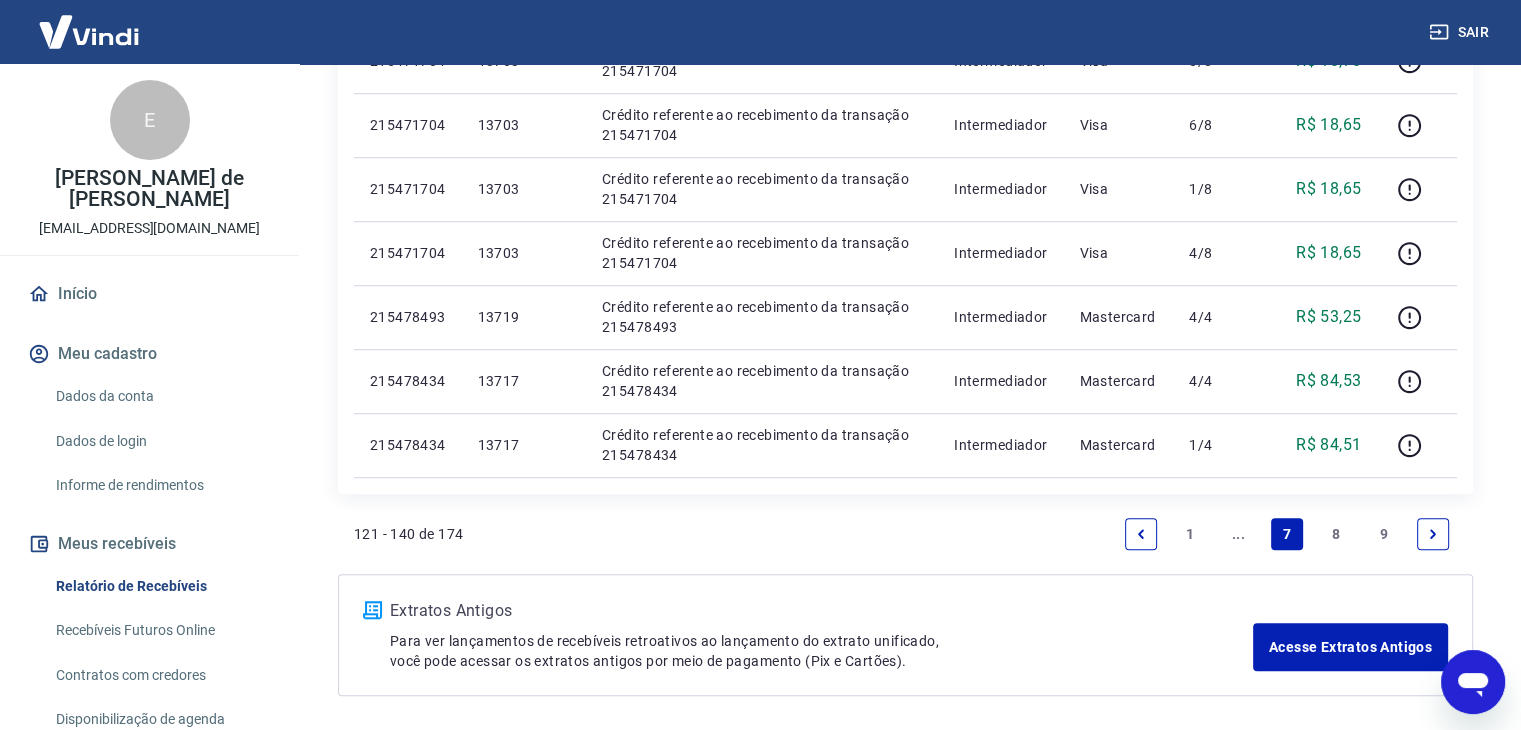 scroll, scrollTop: 1400, scrollLeft: 0, axis: vertical 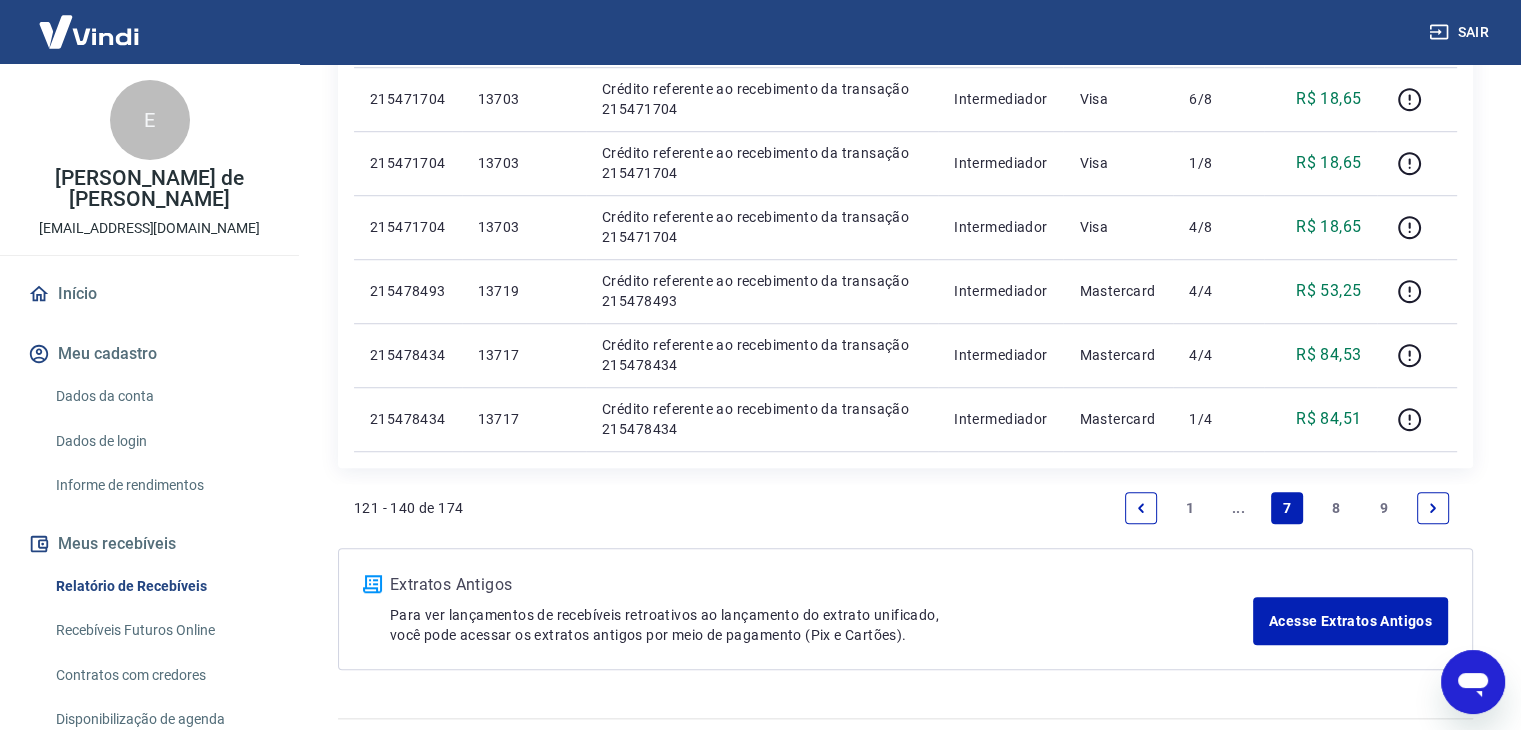 click 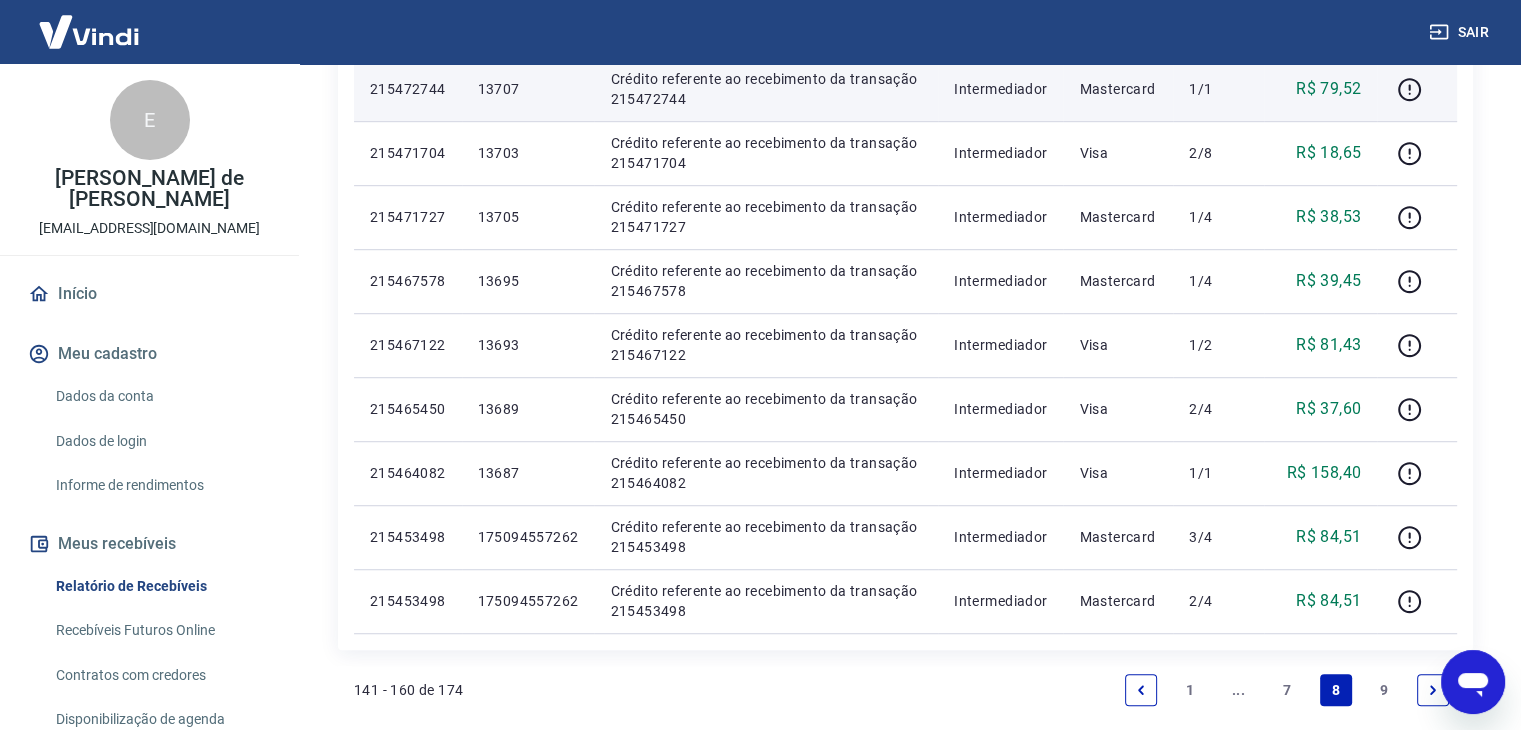 scroll, scrollTop: 1300, scrollLeft: 0, axis: vertical 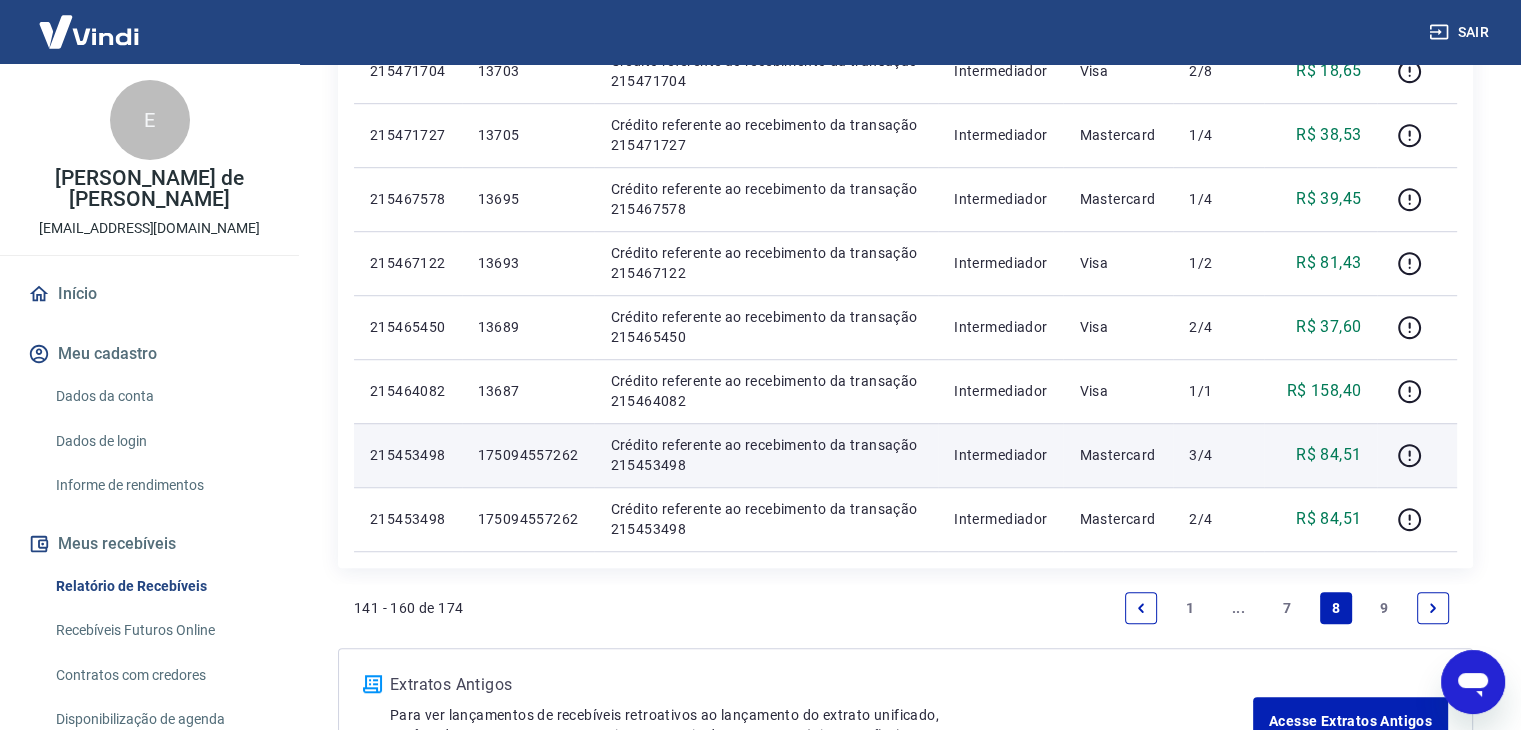 click on "175094557262" at bounding box center [528, 455] 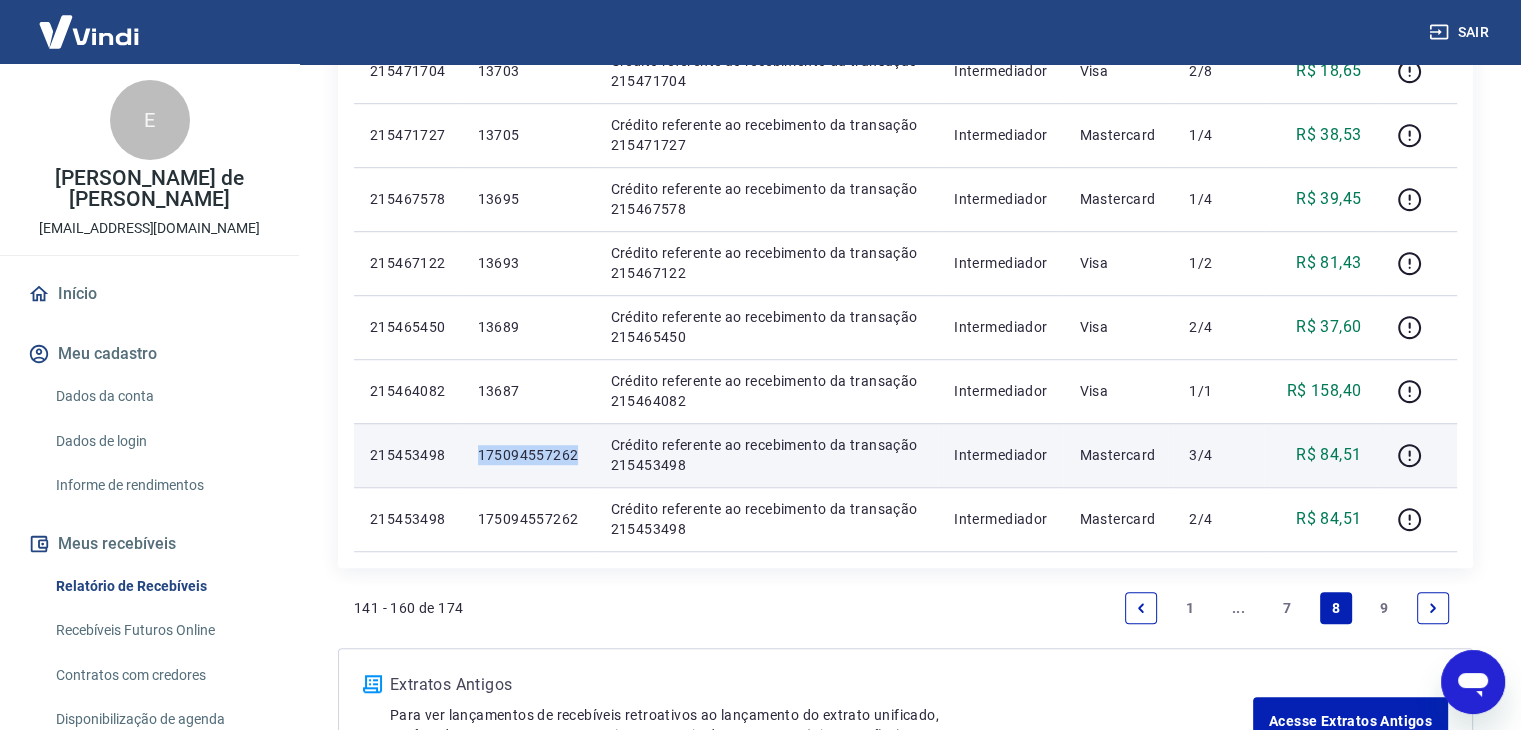 click on "175094557262" at bounding box center (528, 455) 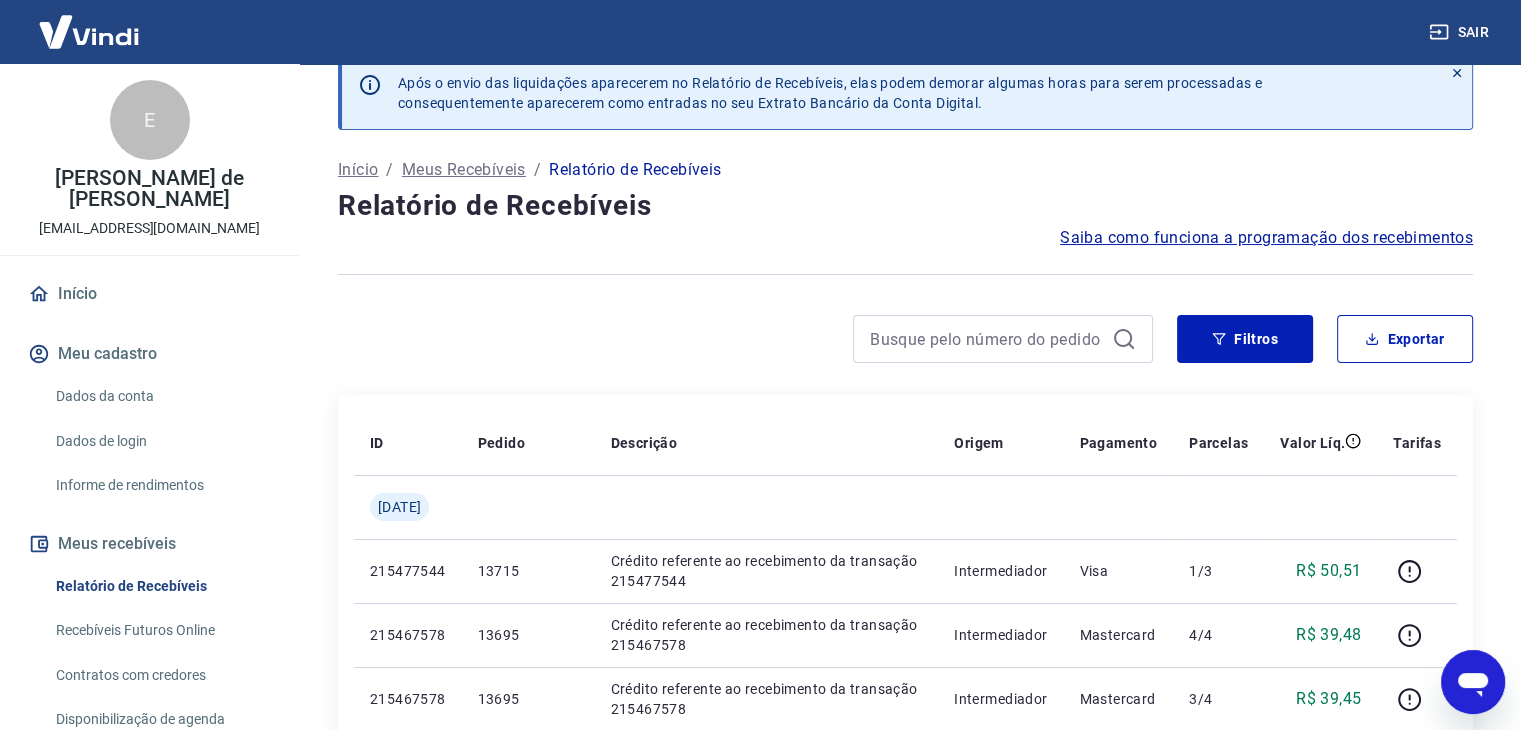 scroll, scrollTop: 0, scrollLeft: 0, axis: both 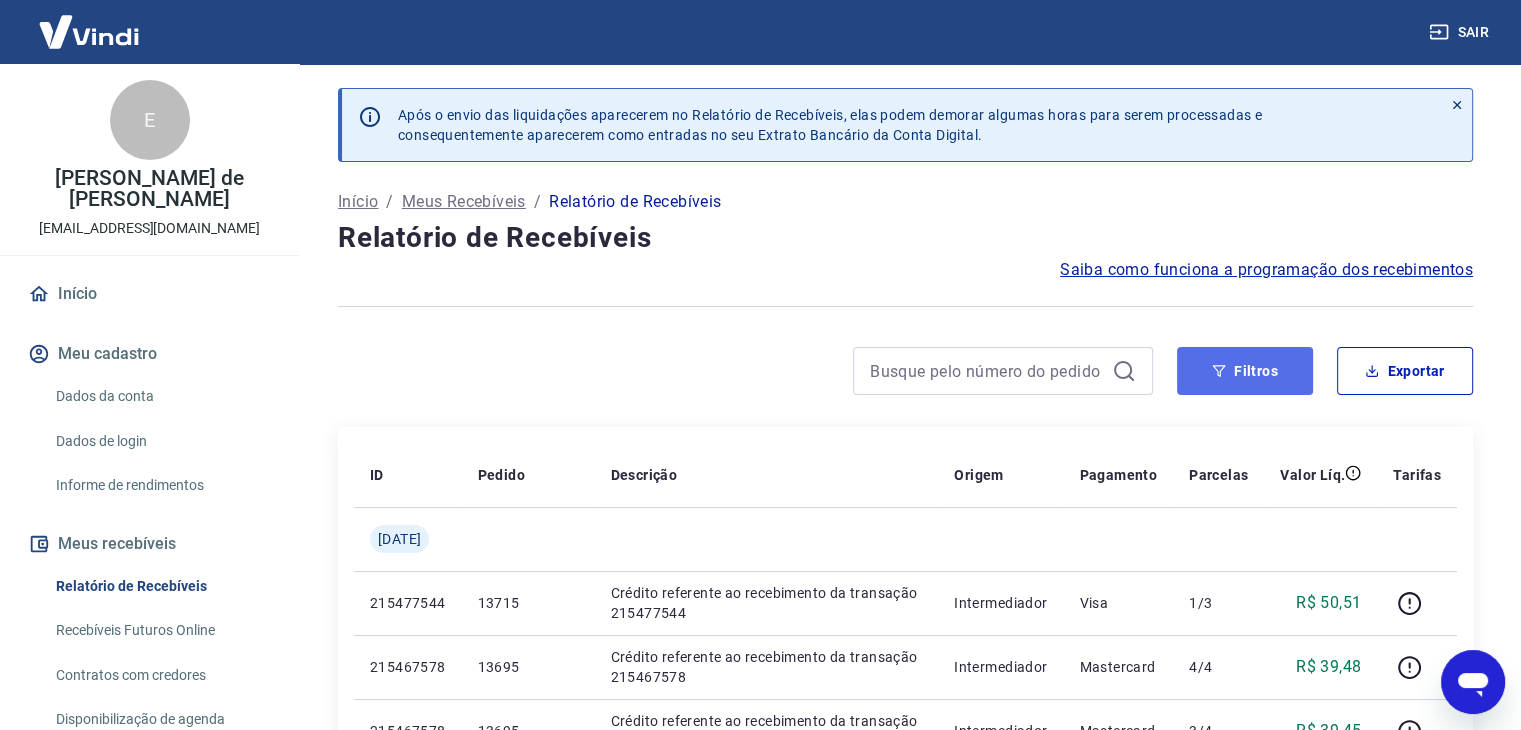 click on "Filtros" at bounding box center (1245, 371) 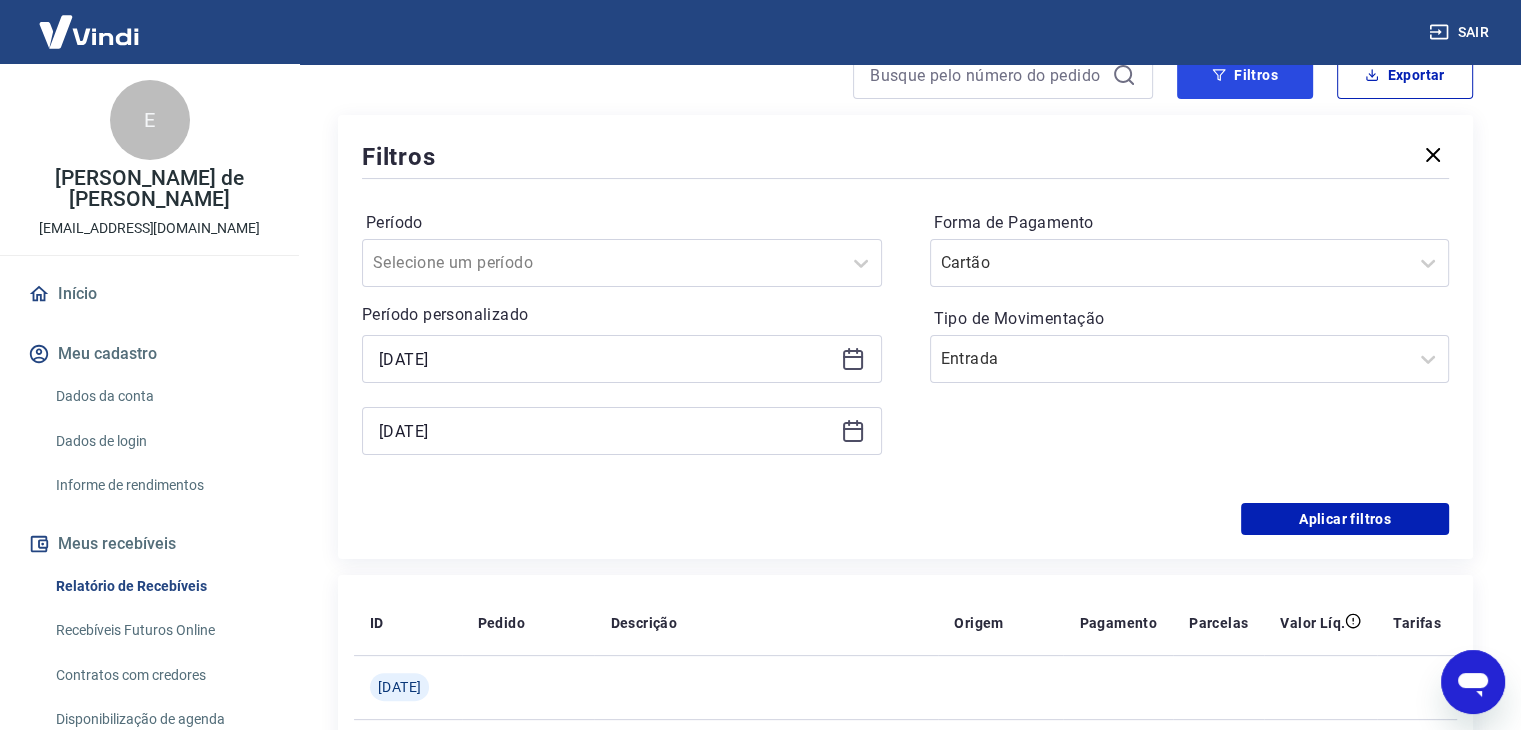 scroll, scrollTop: 300, scrollLeft: 0, axis: vertical 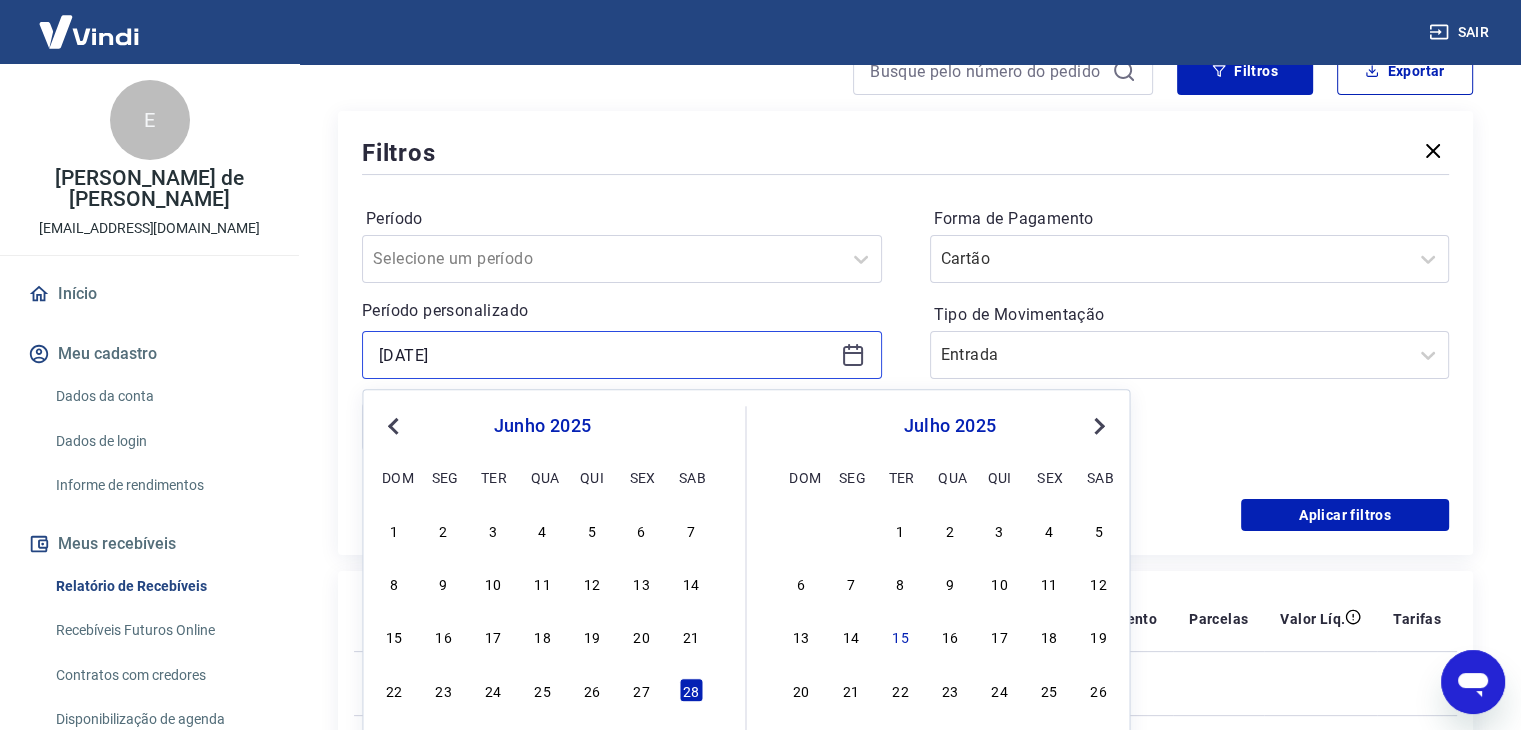 drag, startPoint x: 529, startPoint y: 363, endPoint x: 248, endPoint y: 361, distance: 281.0071 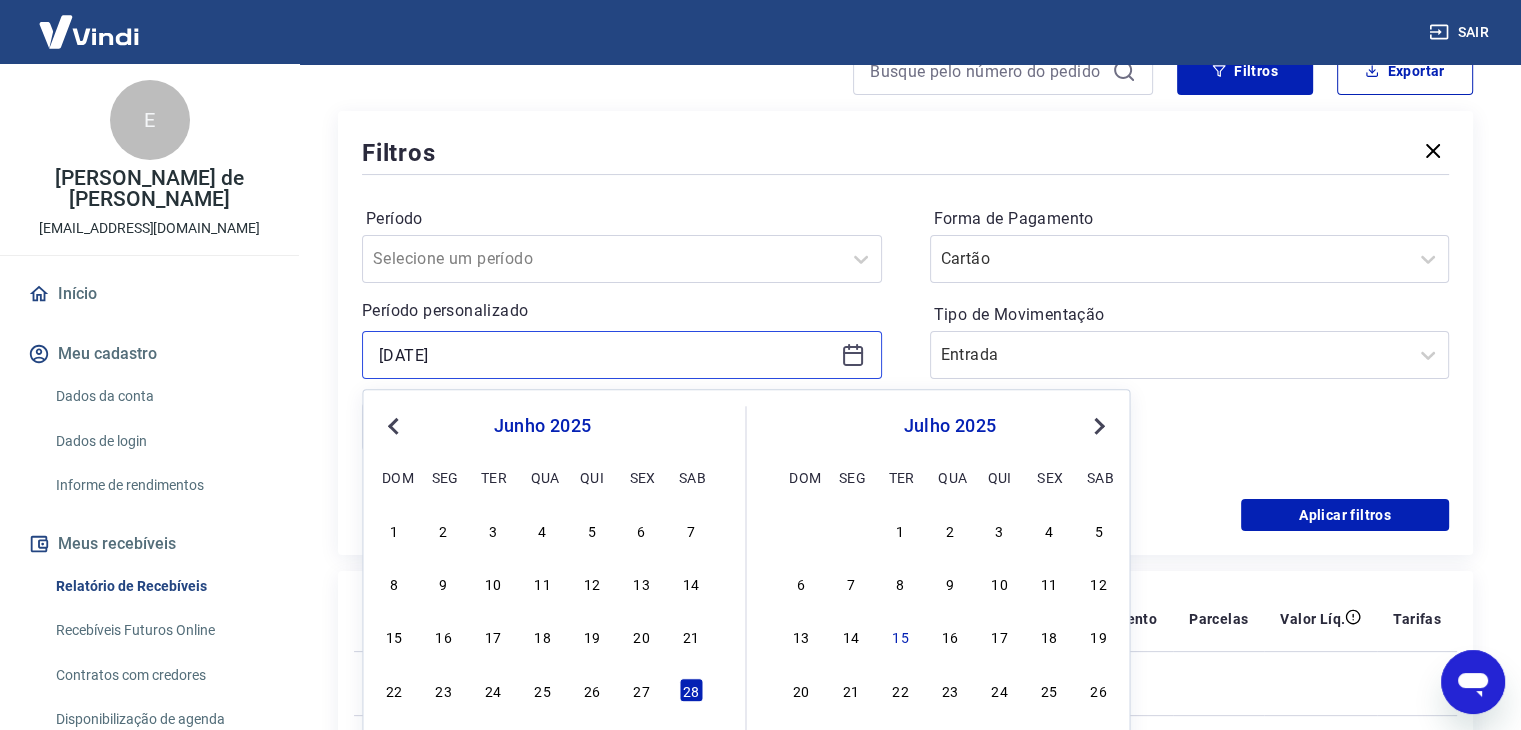 type 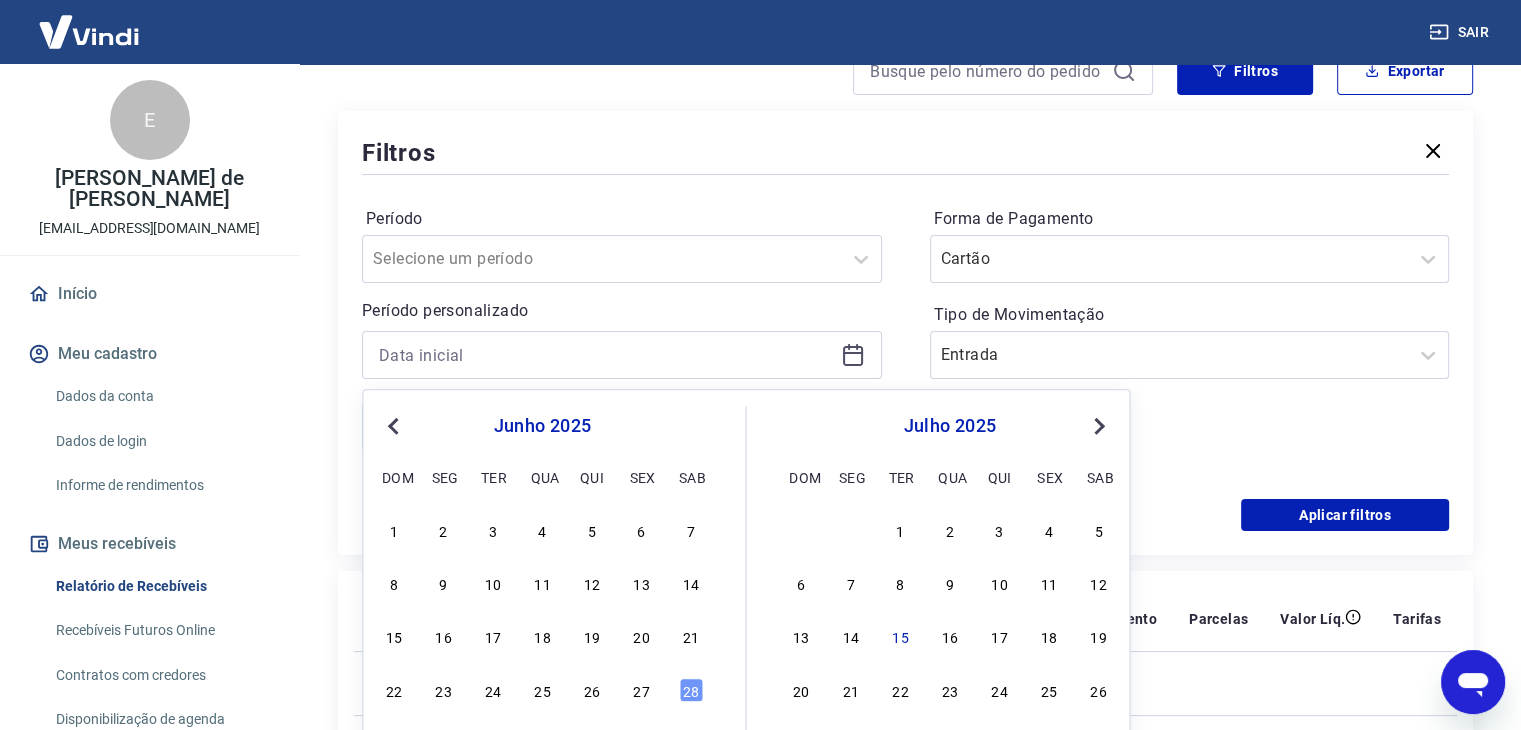 click 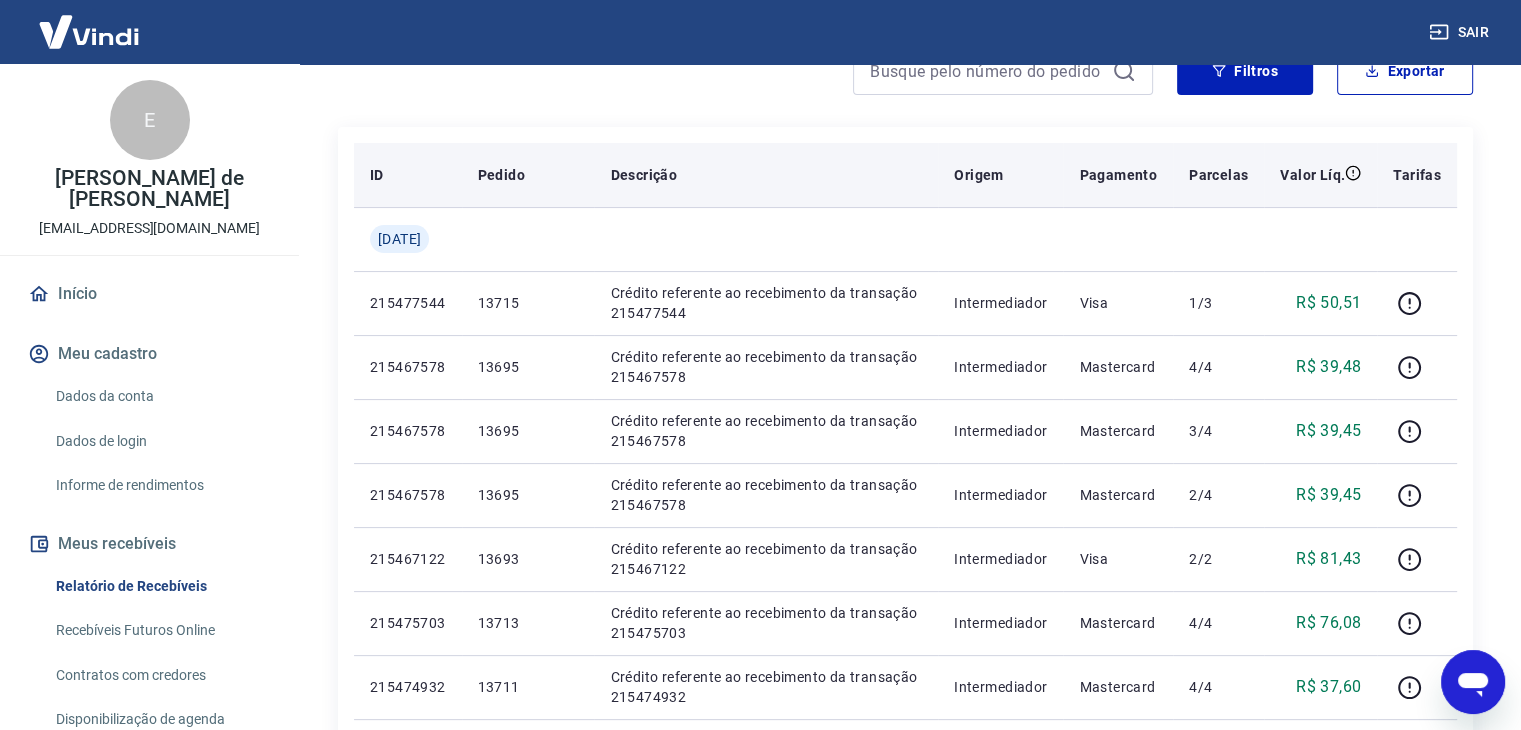 click on "Tarifas" at bounding box center [1417, 175] 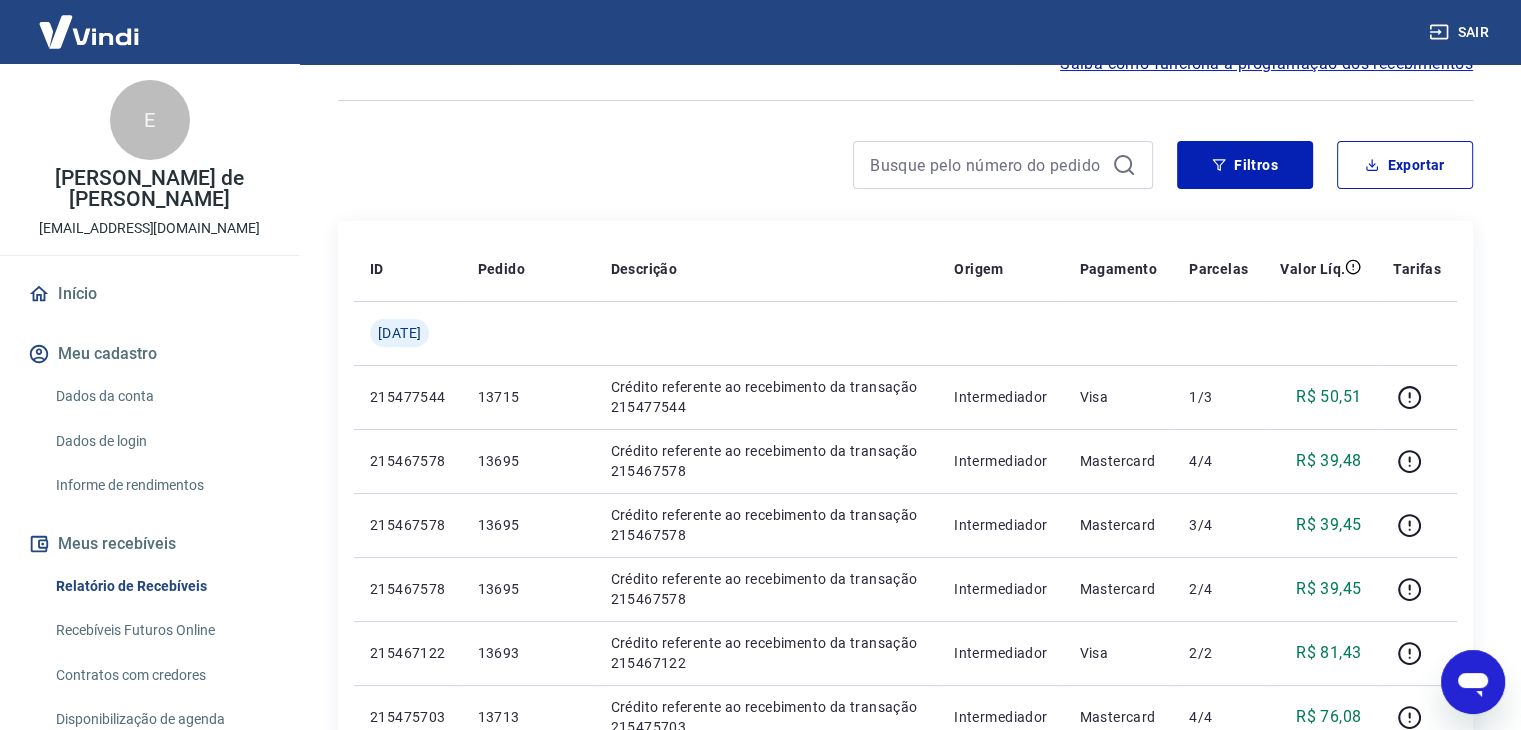 scroll, scrollTop: 100, scrollLeft: 0, axis: vertical 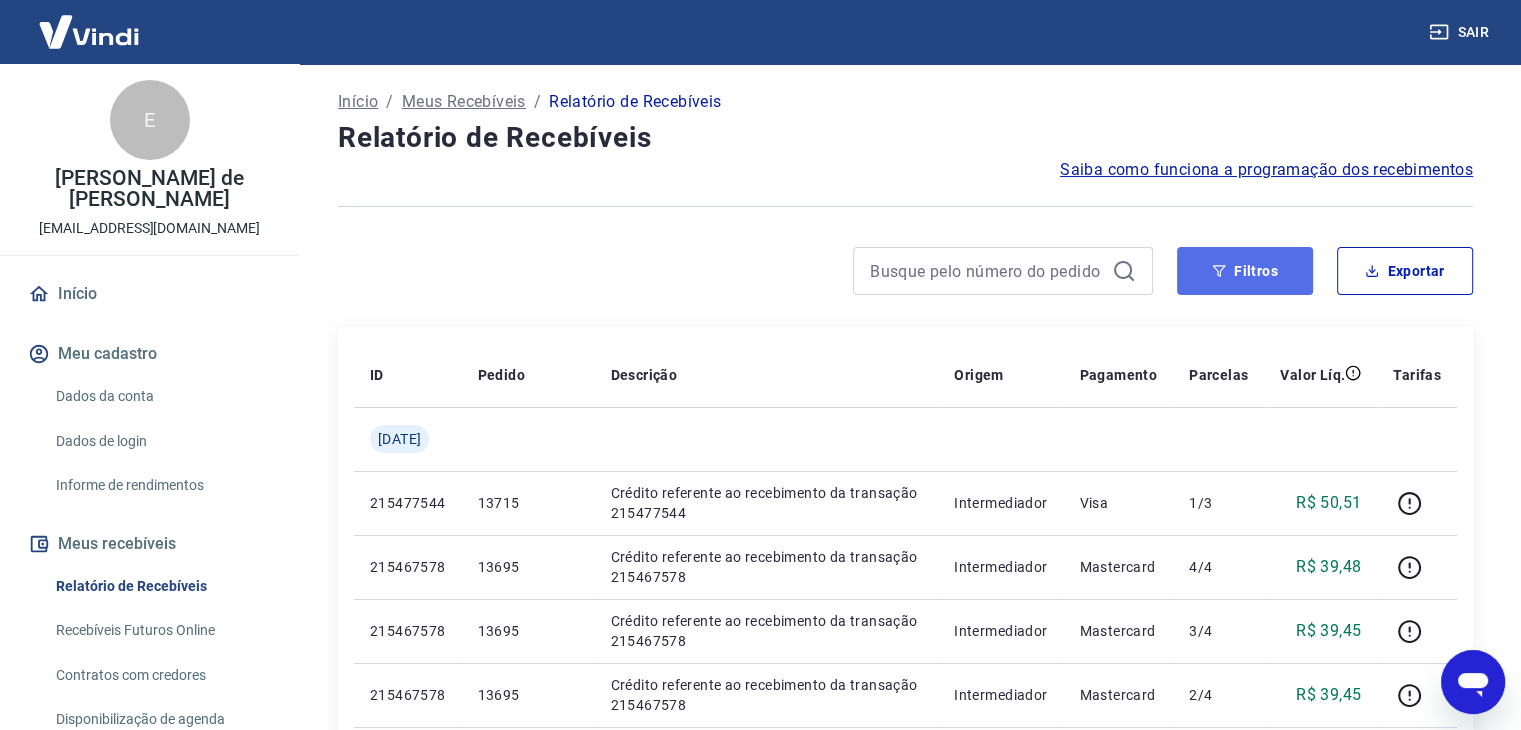 click on "Filtros" at bounding box center [1245, 271] 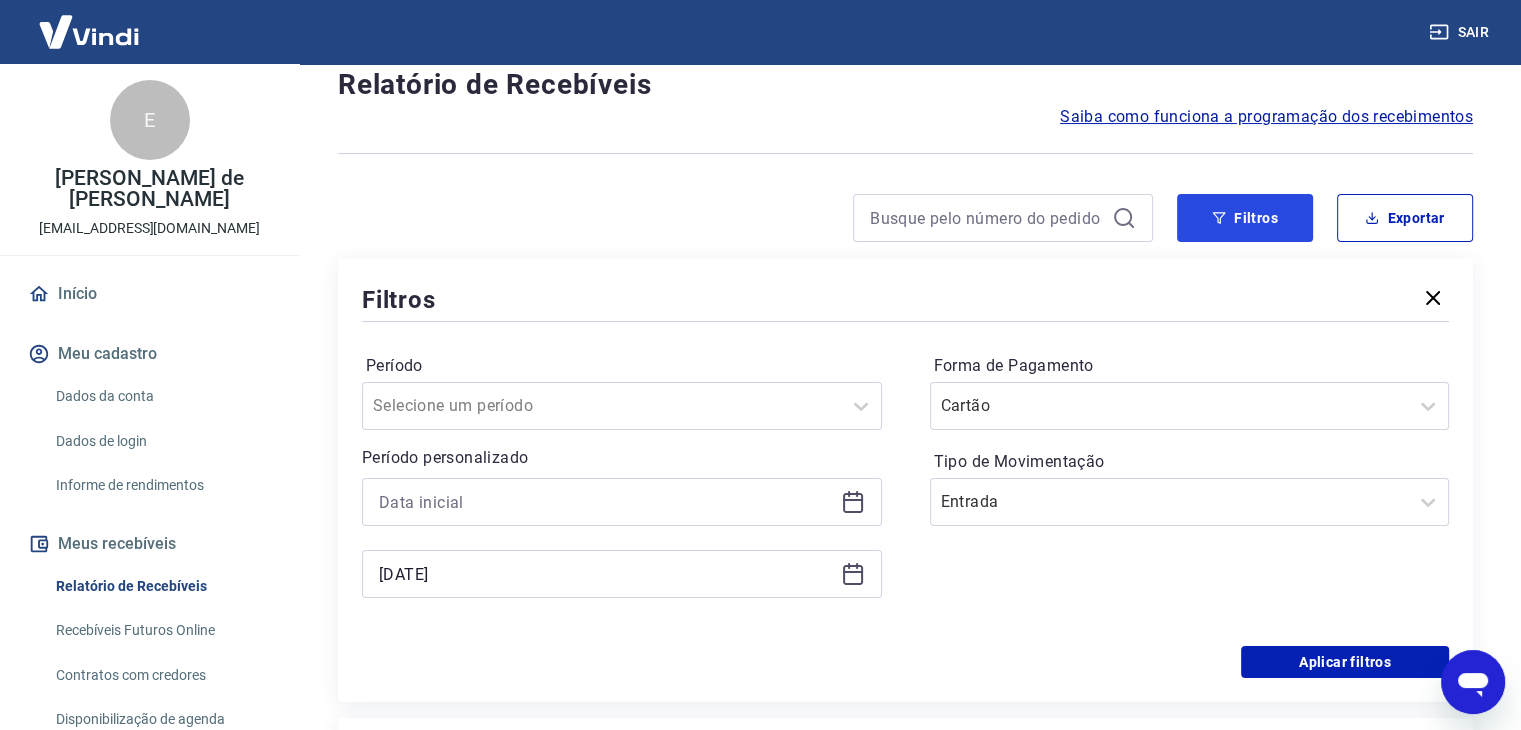 scroll, scrollTop: 200, scrollLeft: 0, axis: vertical 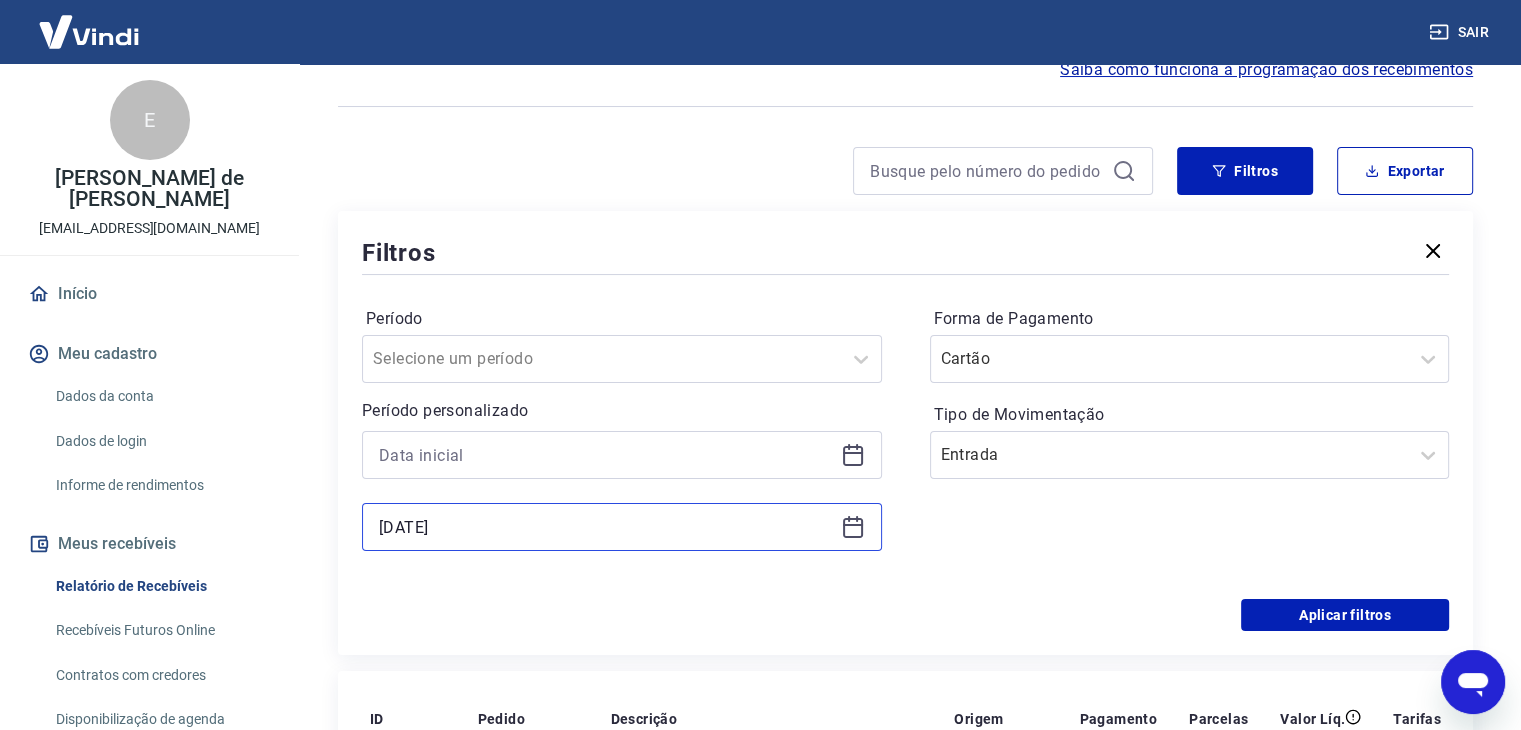 drag, startPoint x: 410, startPoint y: 533, endPoint x: 246, endPoint y: 535, distance: 164.01219 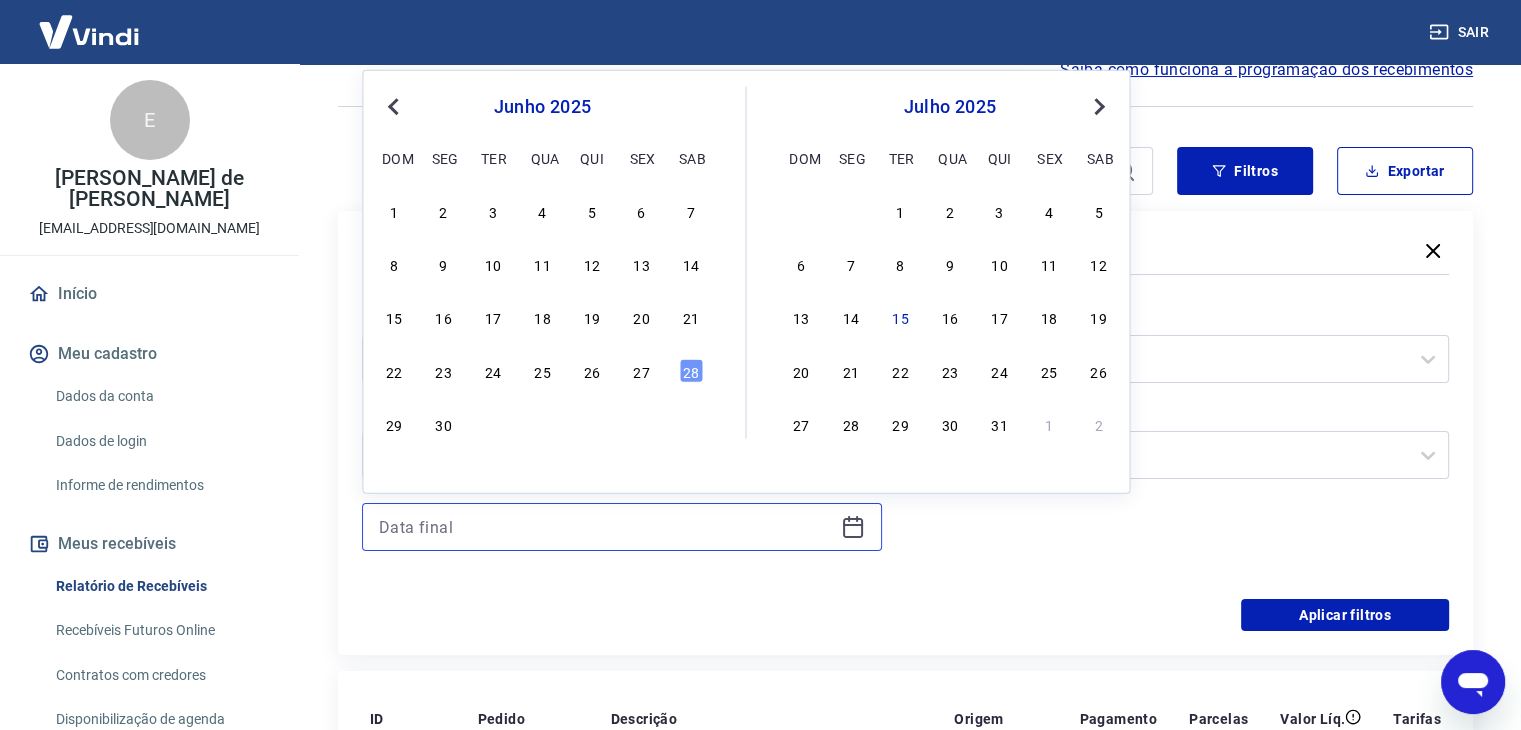type 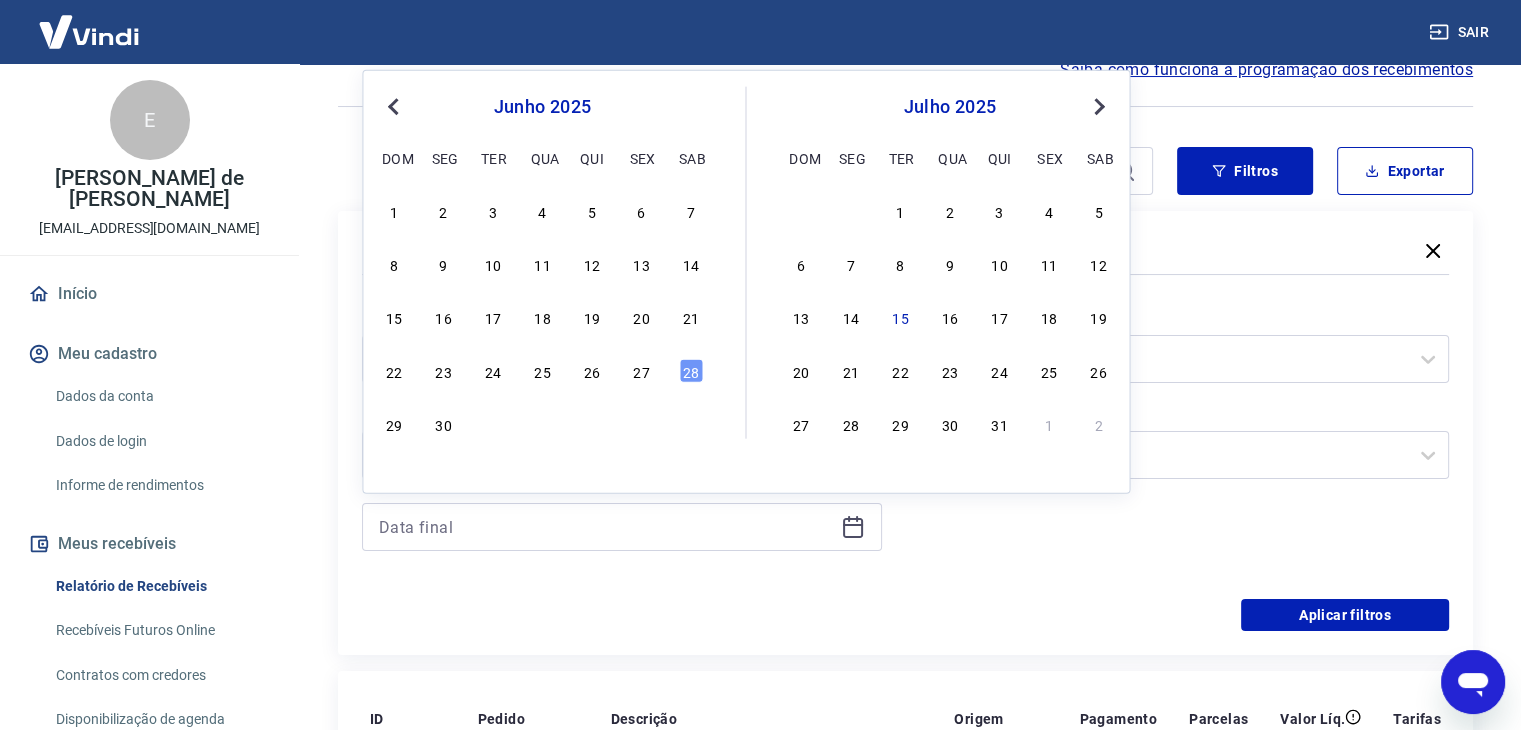 drag, startPoint x: 1002, startPoint y: 527, endPoint x: 1036, endPoint y: 539, distance: 36.05551 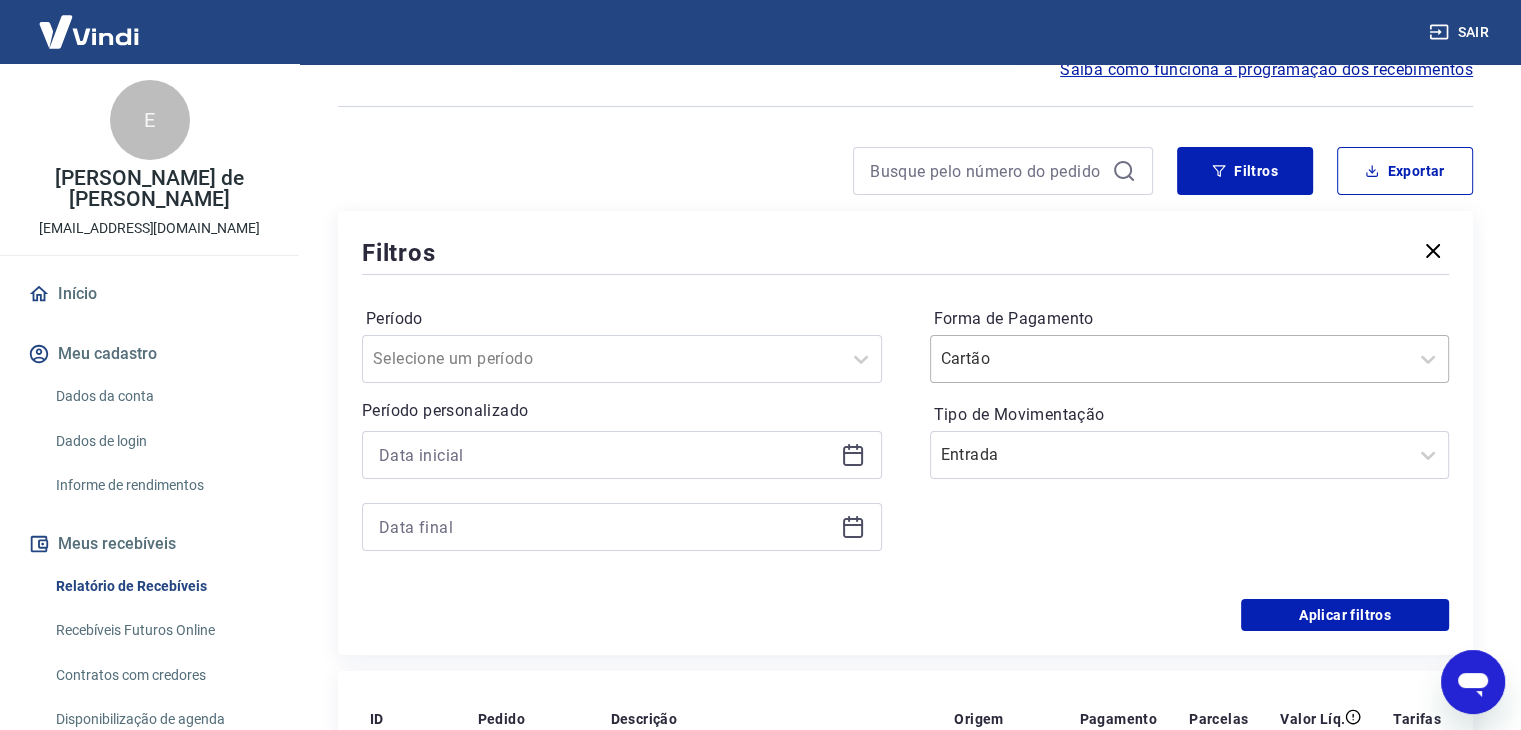 drag, startPoint x: 1371, startPoint y: 360, endPoint x: 1321, endPoint y: 373, distance: 51.662365 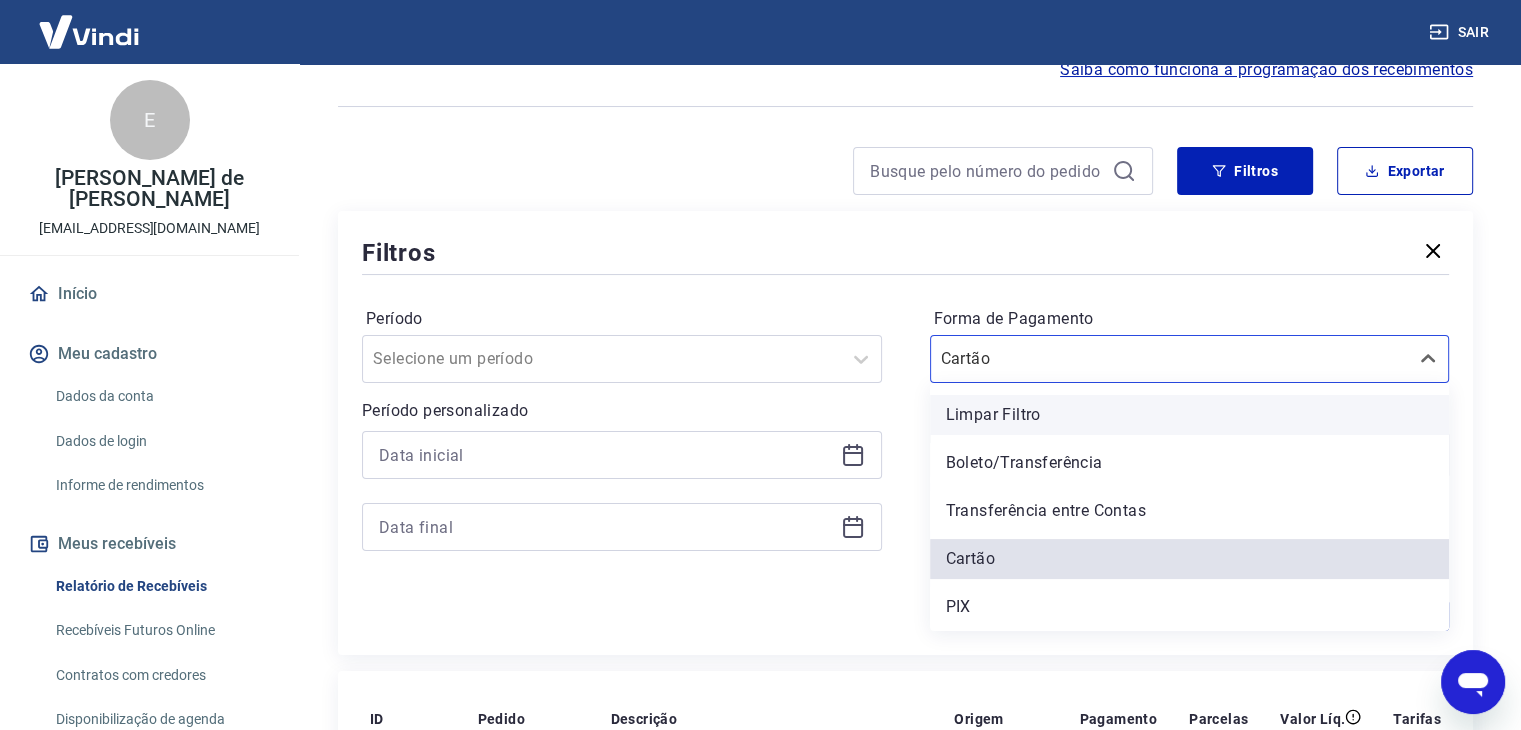 click on "Limpar Filtro" at bounding box center [1190, 415] 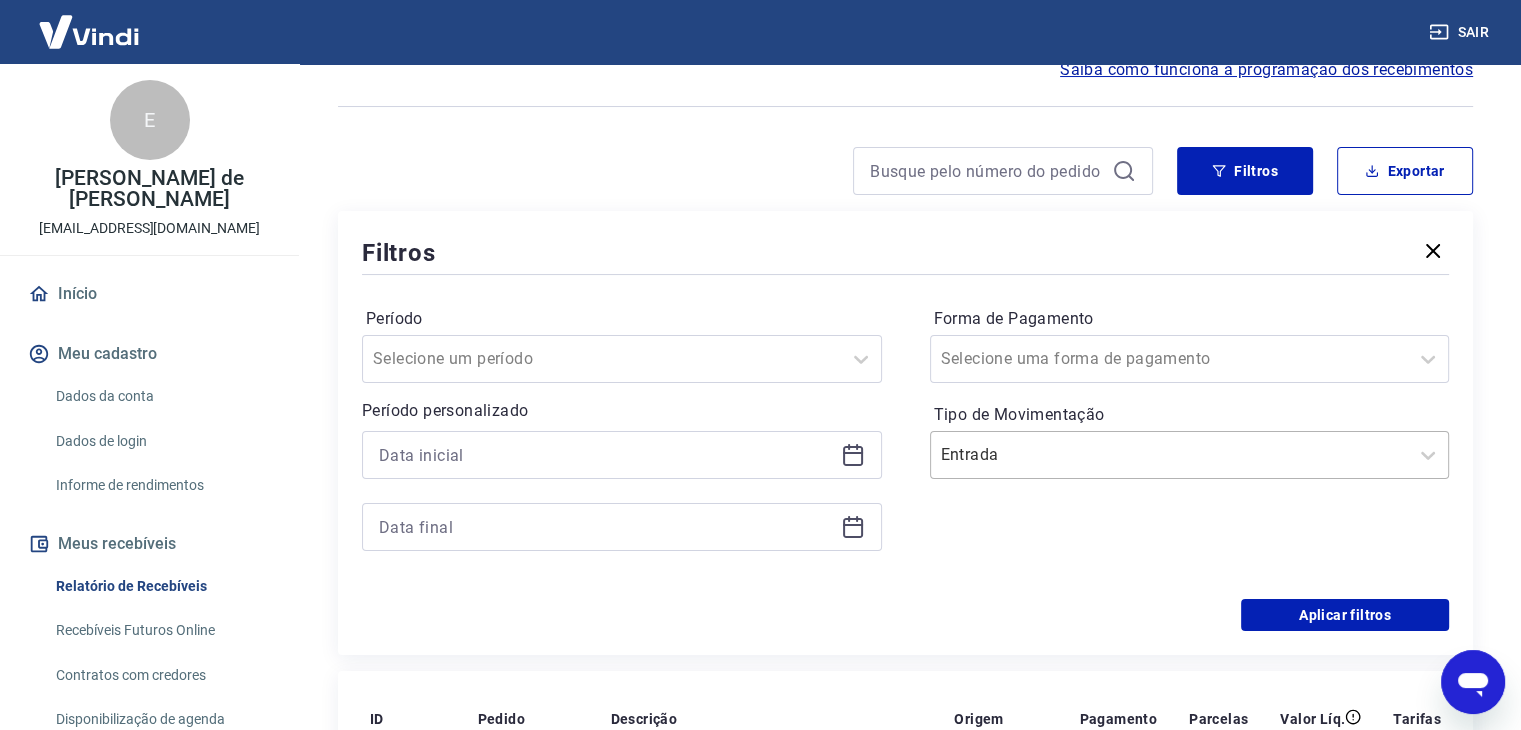 click on "Entrada" at bounding box center [1190, 455] 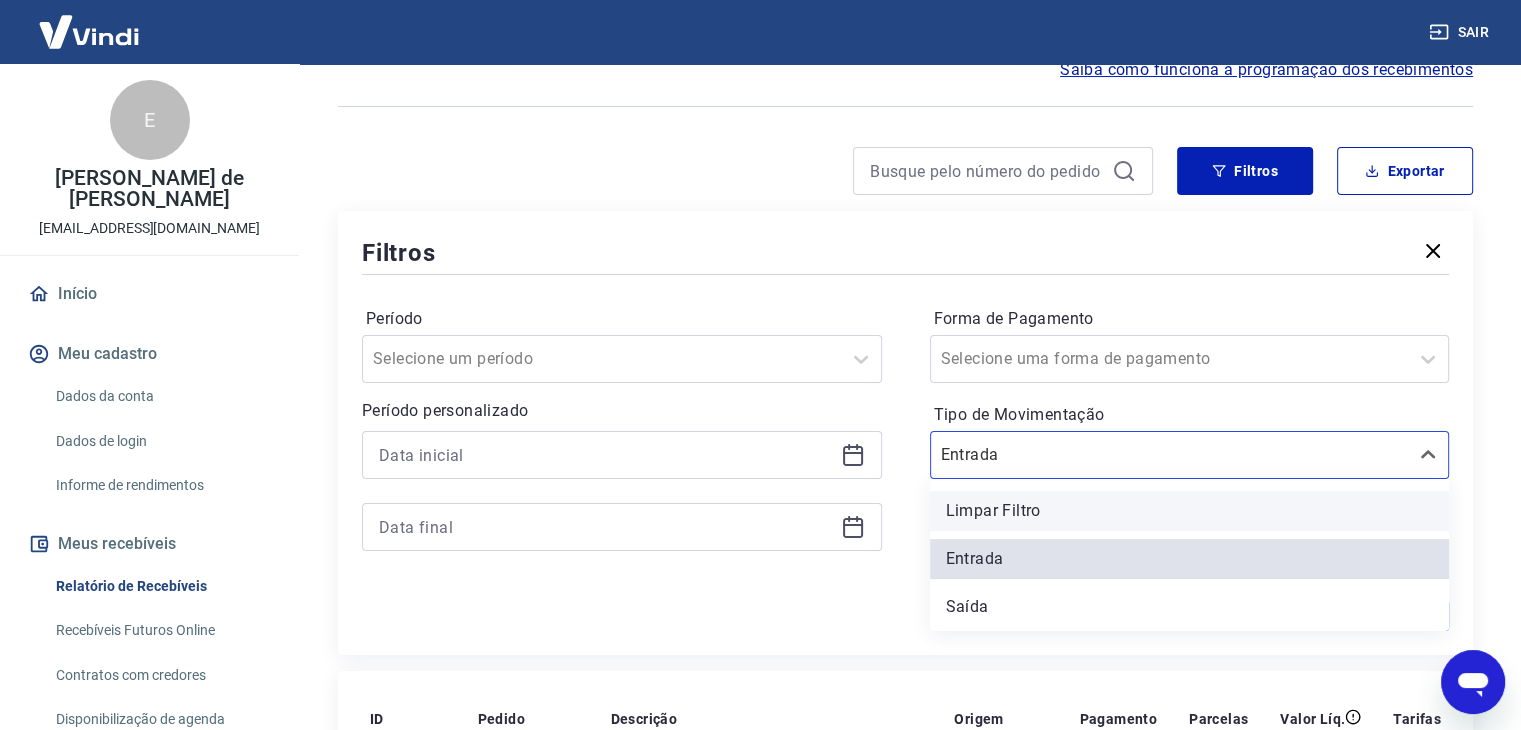 drag, startPoint x: 1080, startPoint y: 505, endPoint x: 1290, endPoint y: 618, distance: 238.47221 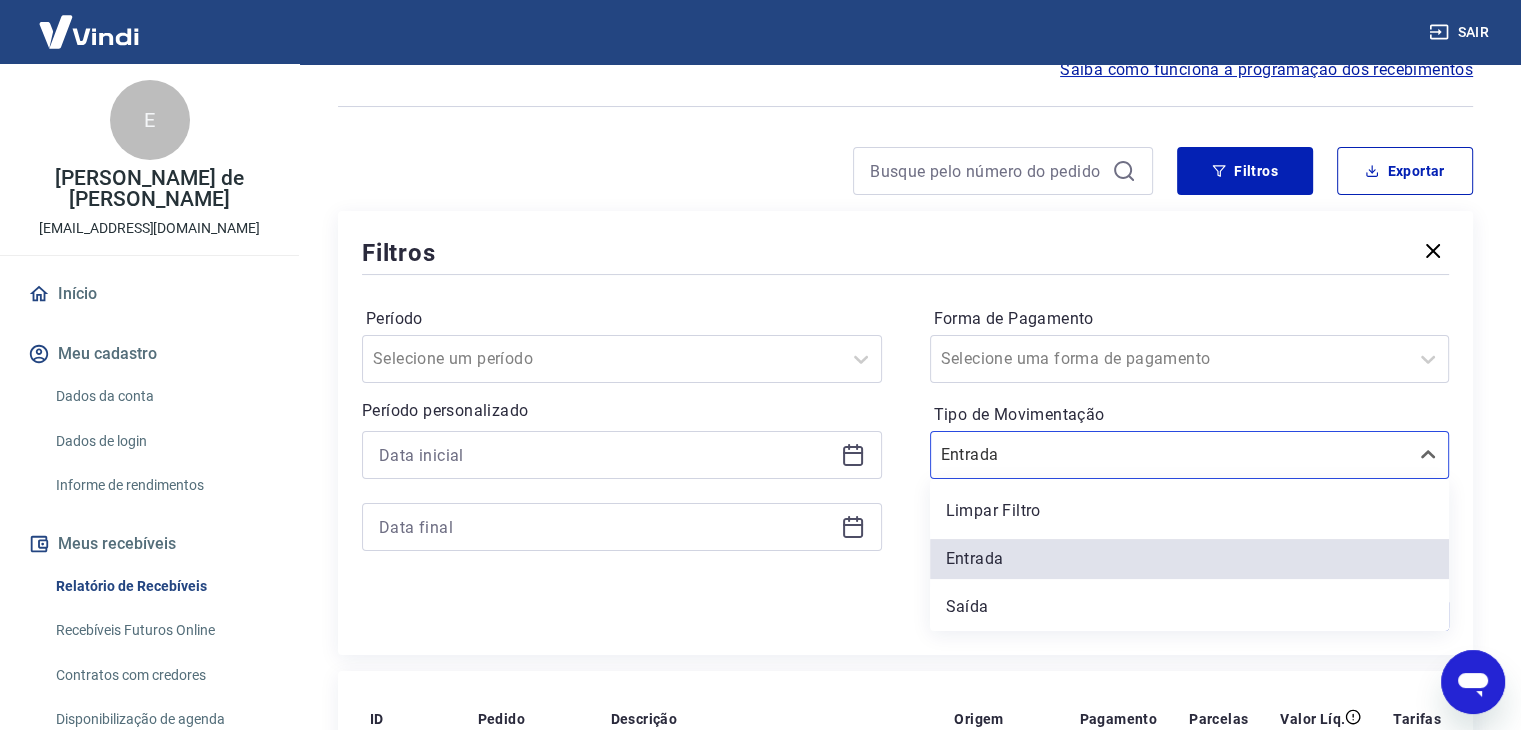 click on "Limpar Filtro" at bounding box center (1190, 511) 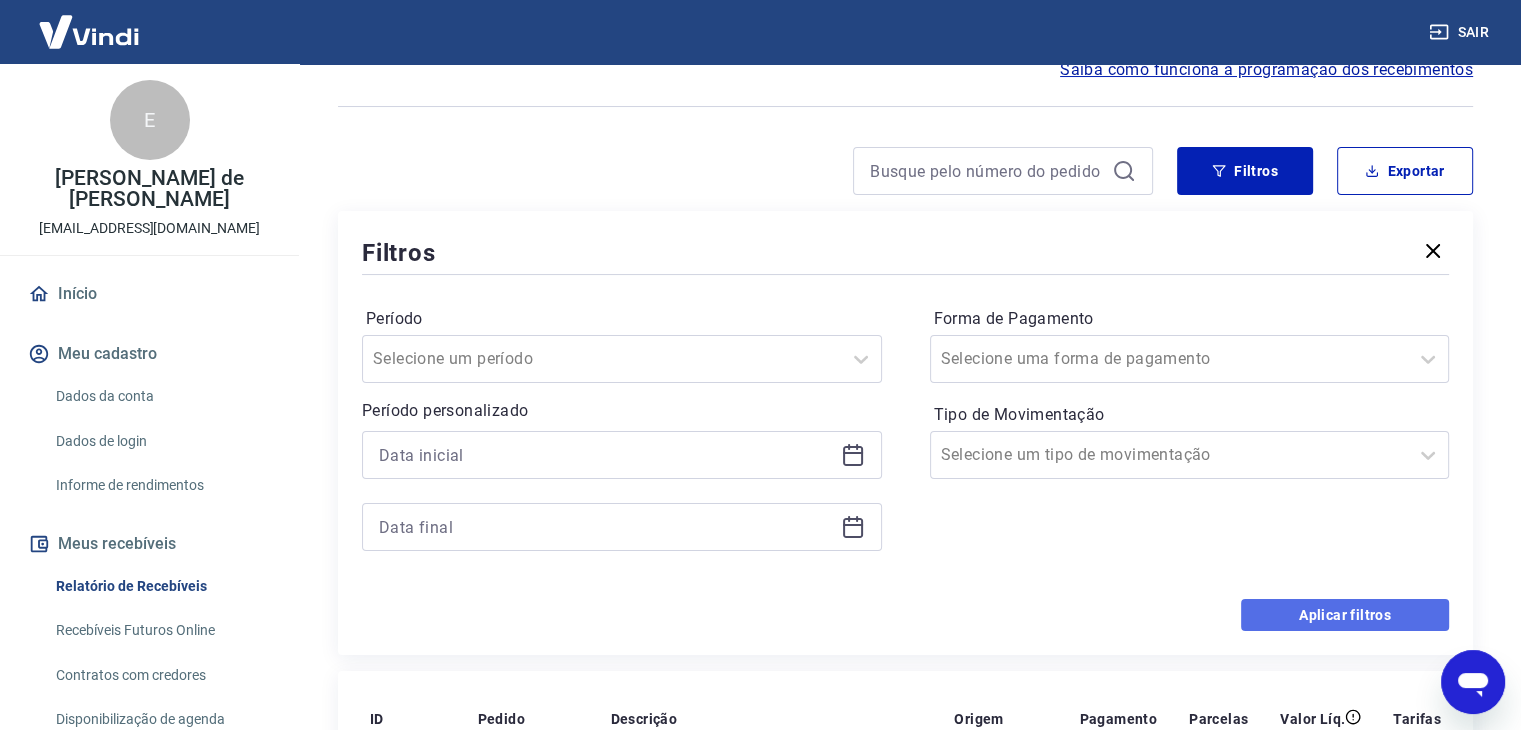 click on "Aplicar filtros" at bounding box center (1345, 615) 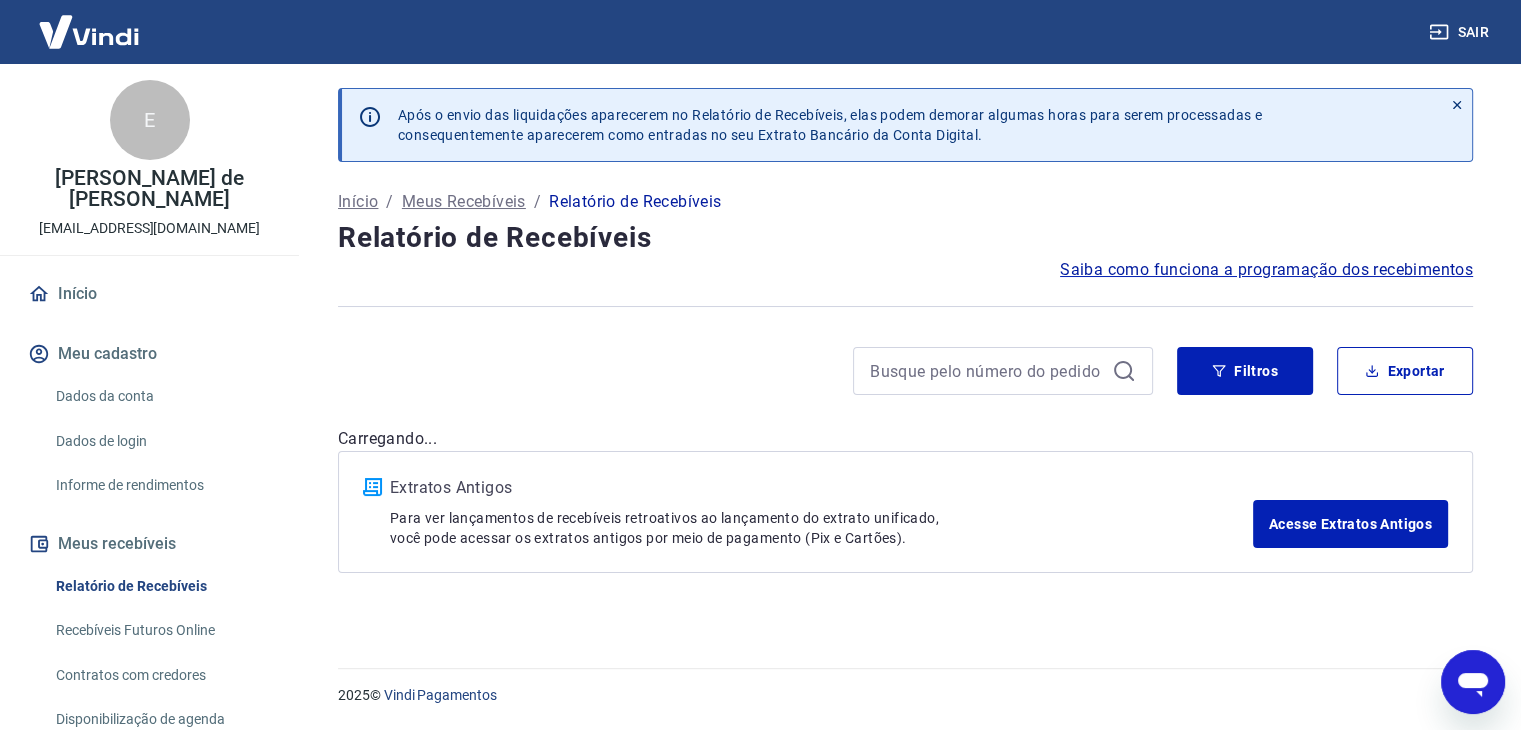 scroll, scrollTop: 0, scrollLeft: 0, axis: both 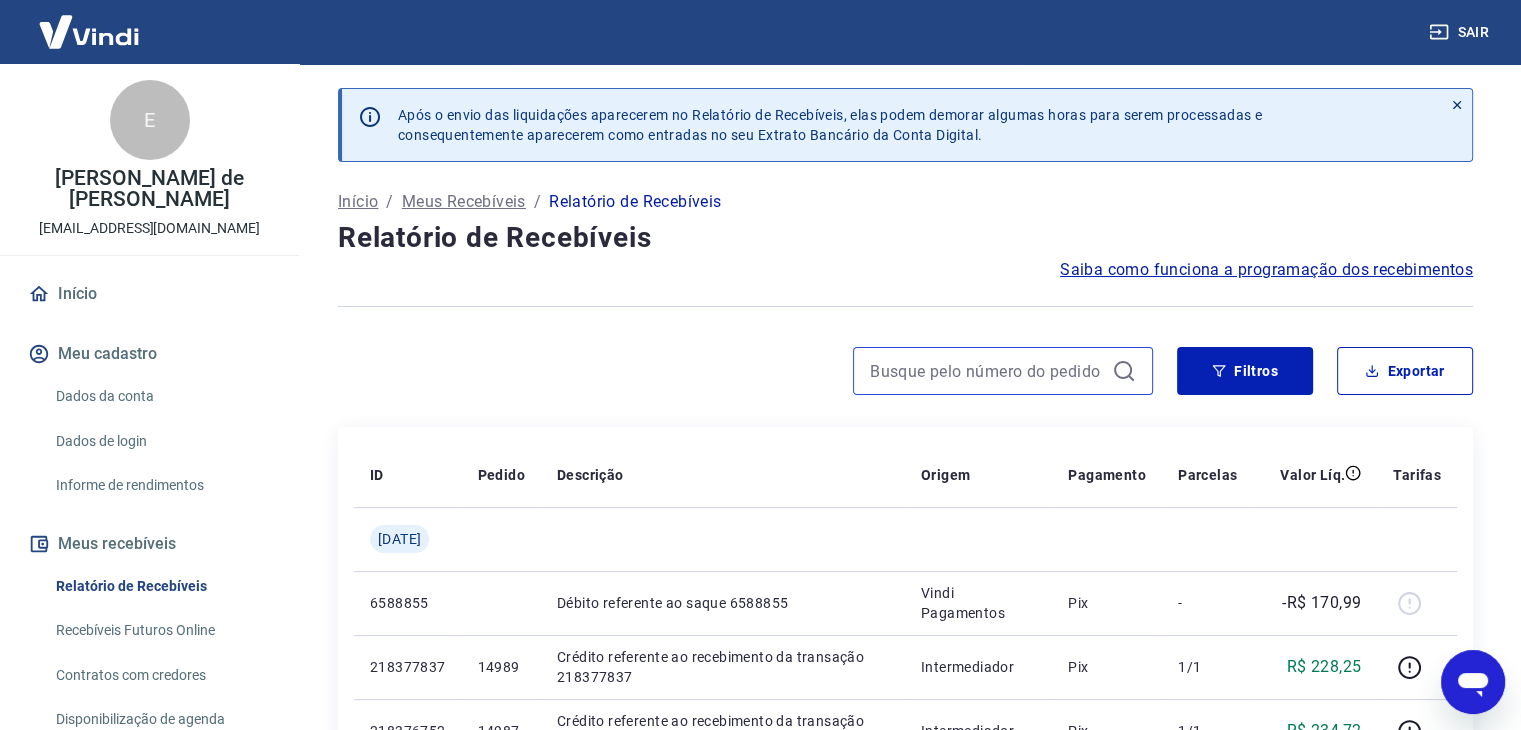 click at bounding box center [987, 371] 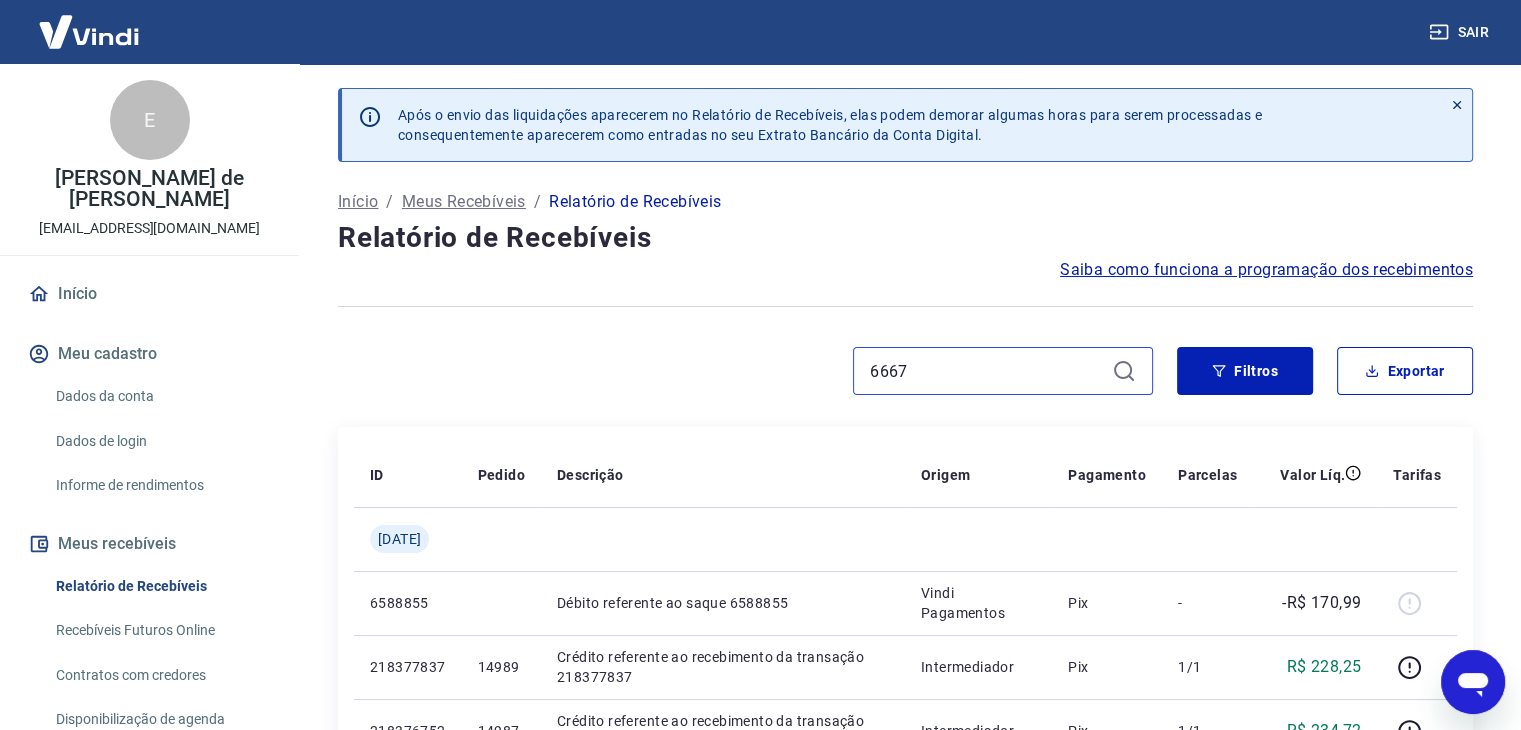 type on "6667" 